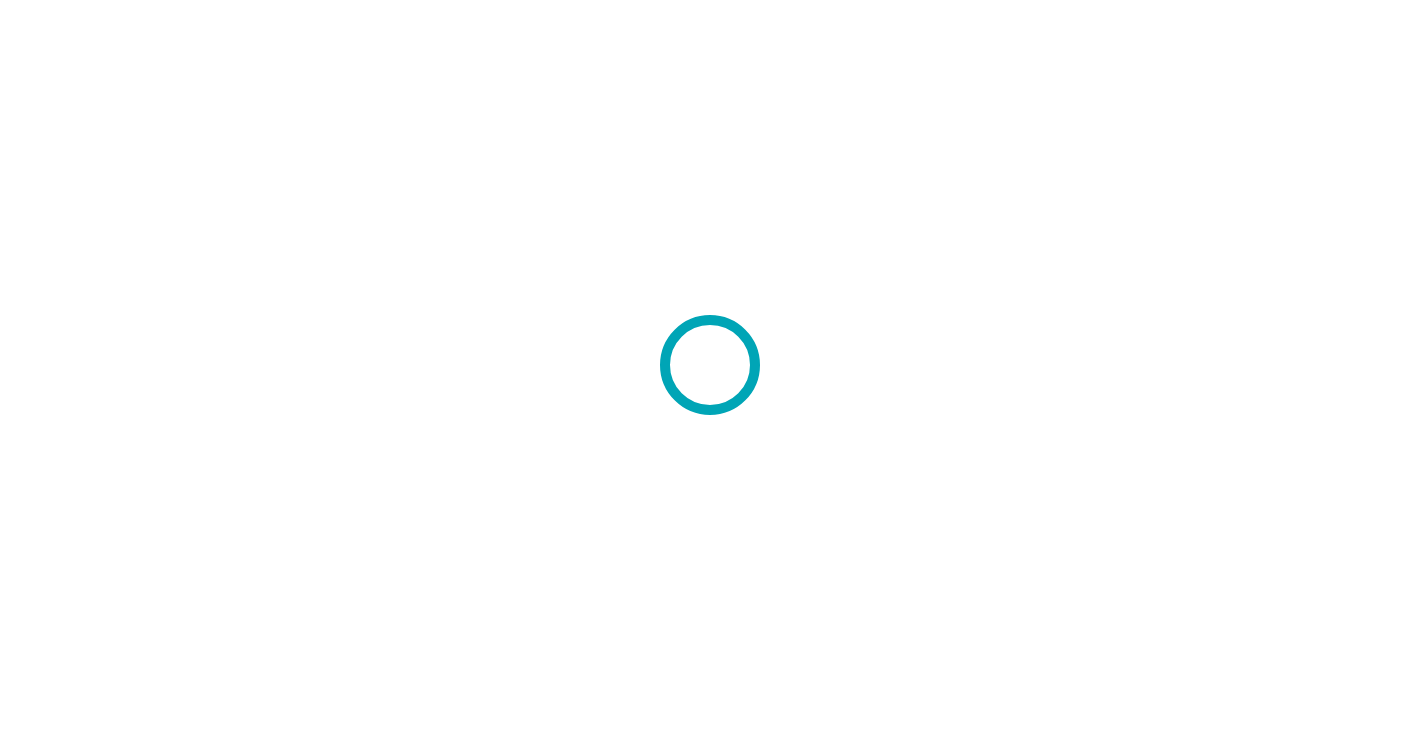 scroll, scrollTop: 0, scrollLeft: 0, axis: both 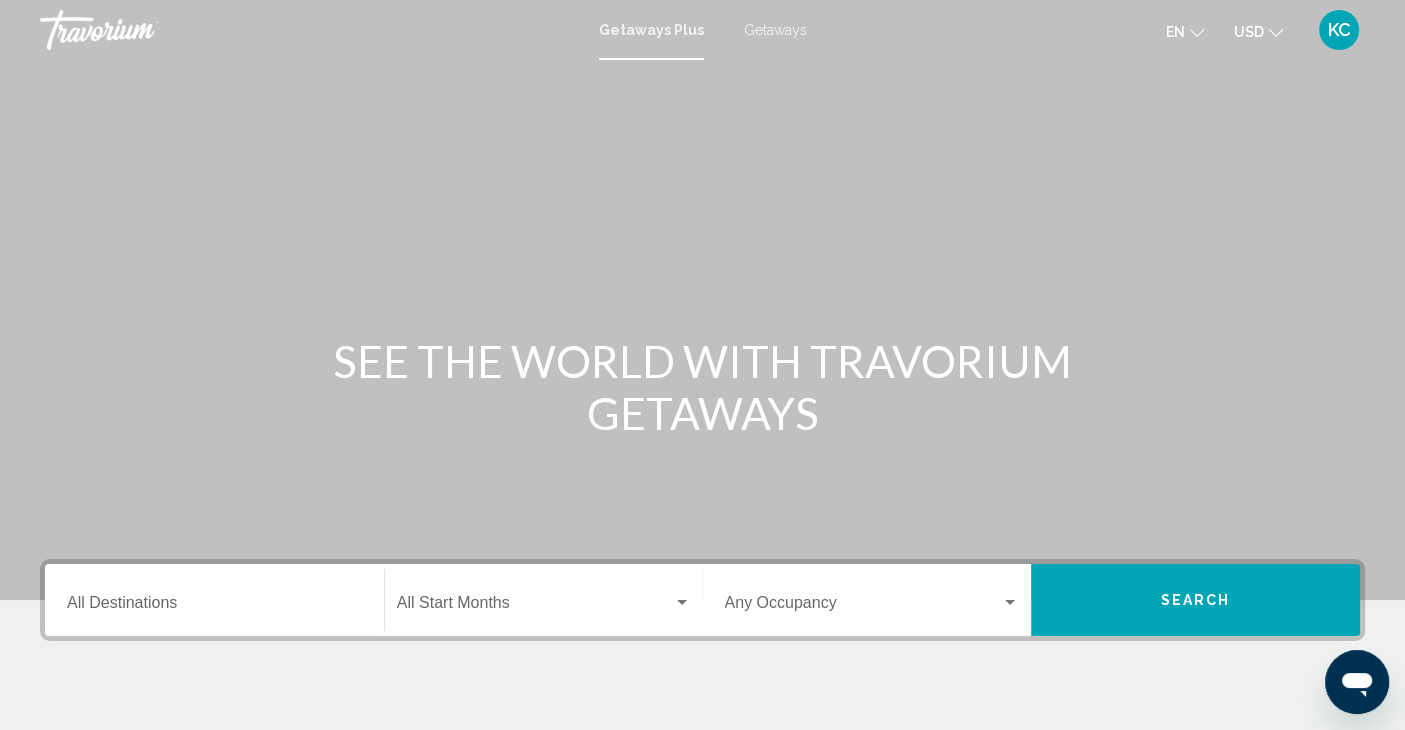 click on "Destination All Destinations" at bounding box center (214, 607) 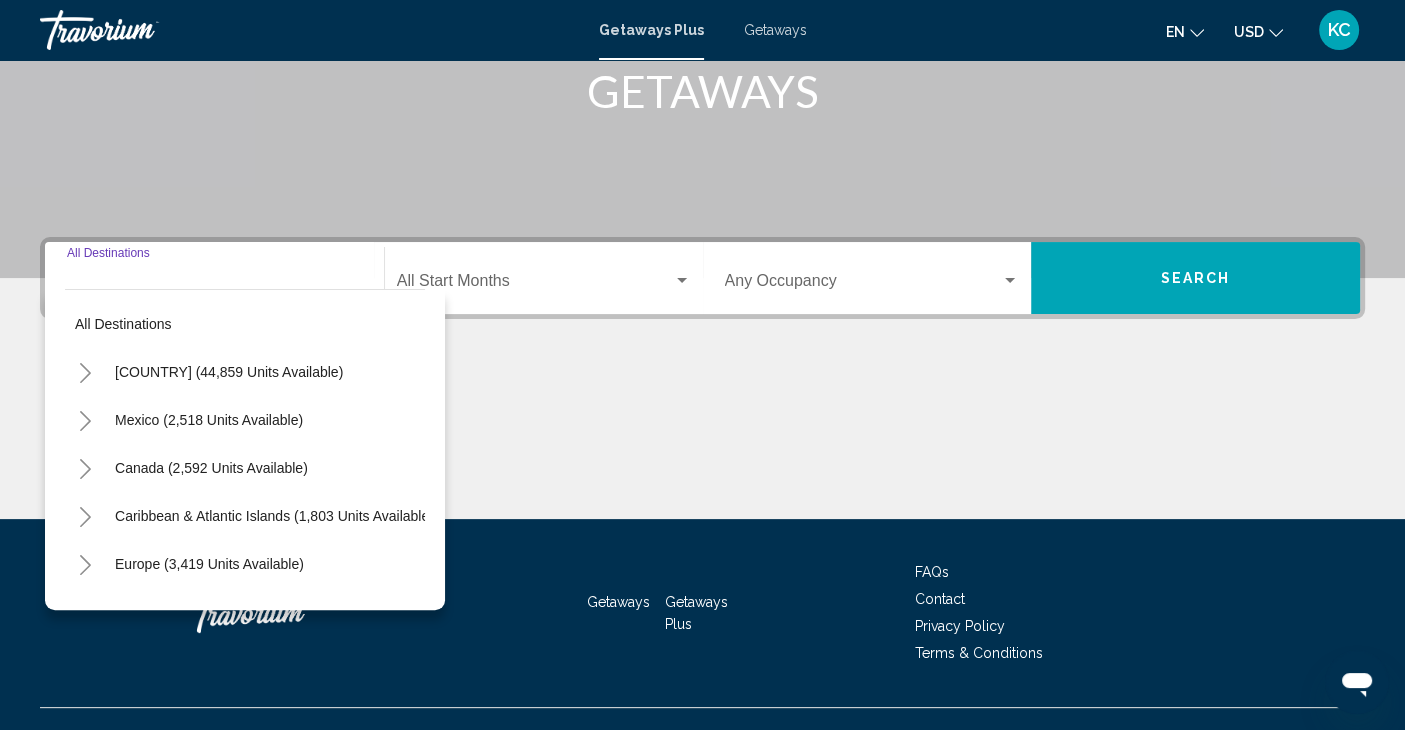 scroll, scrollTop: 355, scrollLeft: 0, axis: vertical 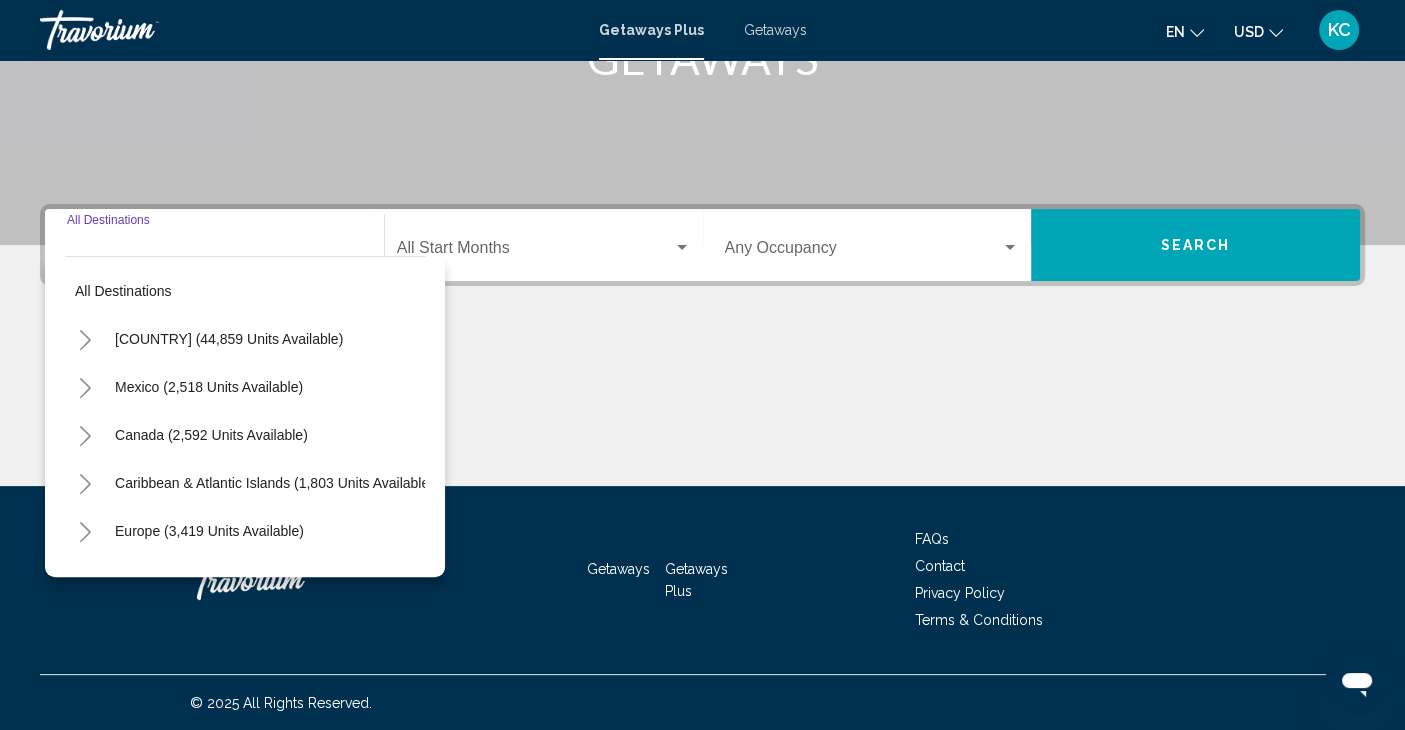 click 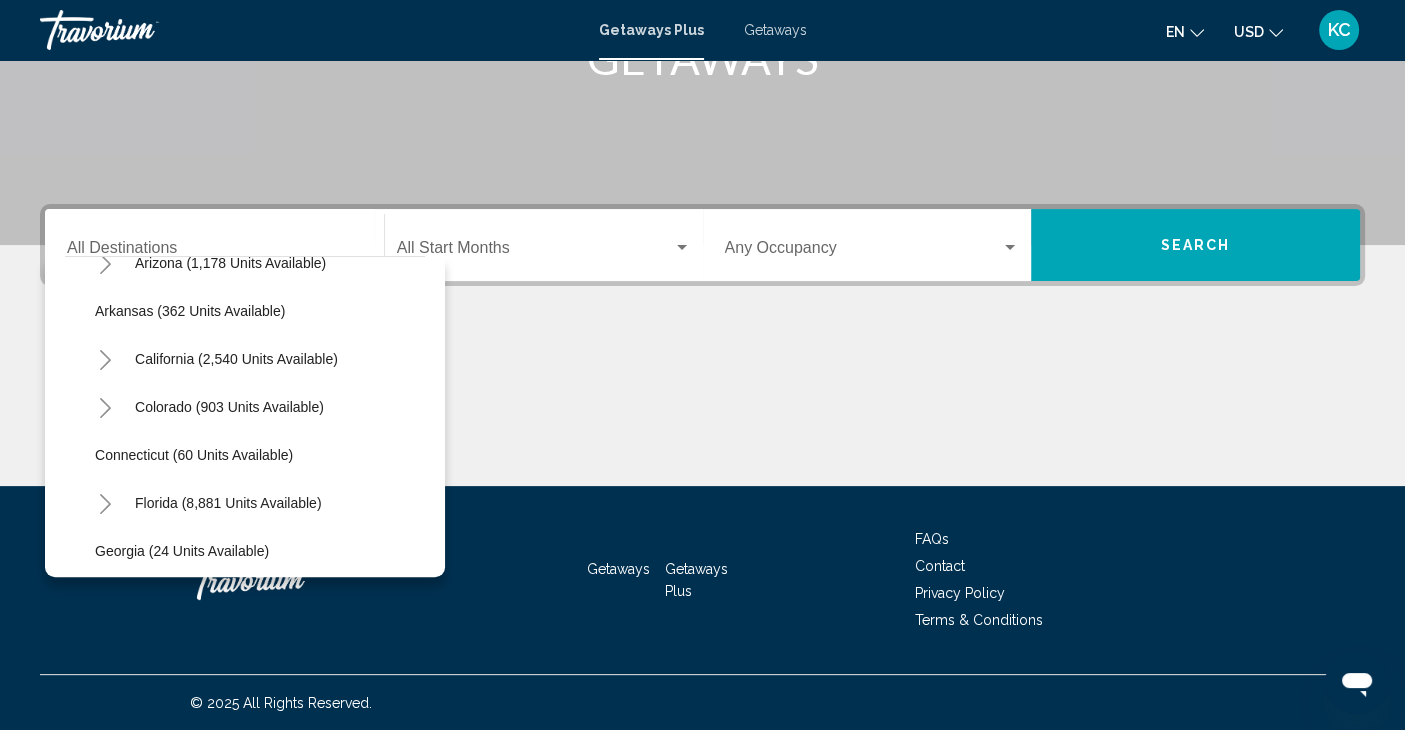 scroll, scrollTop: 148, scrollLeft: 0, axis: vertical 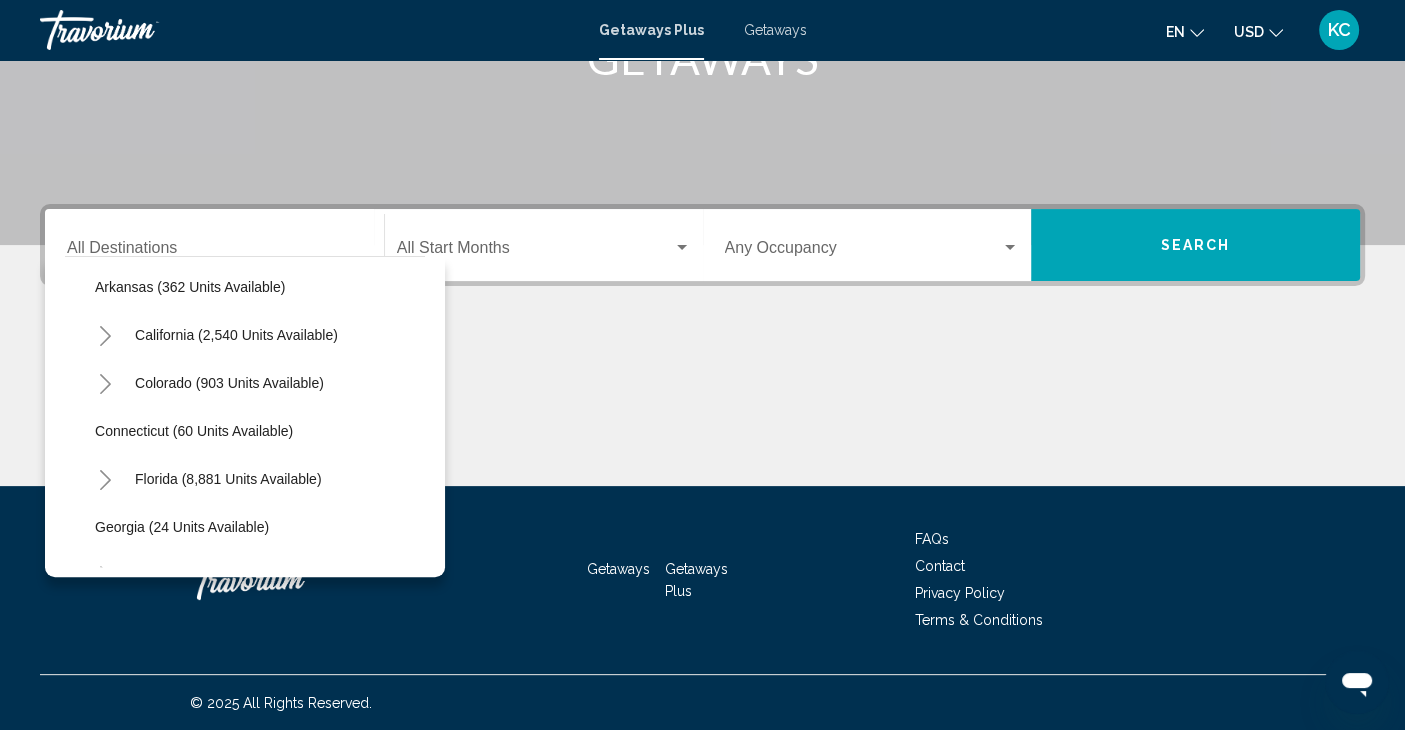 click 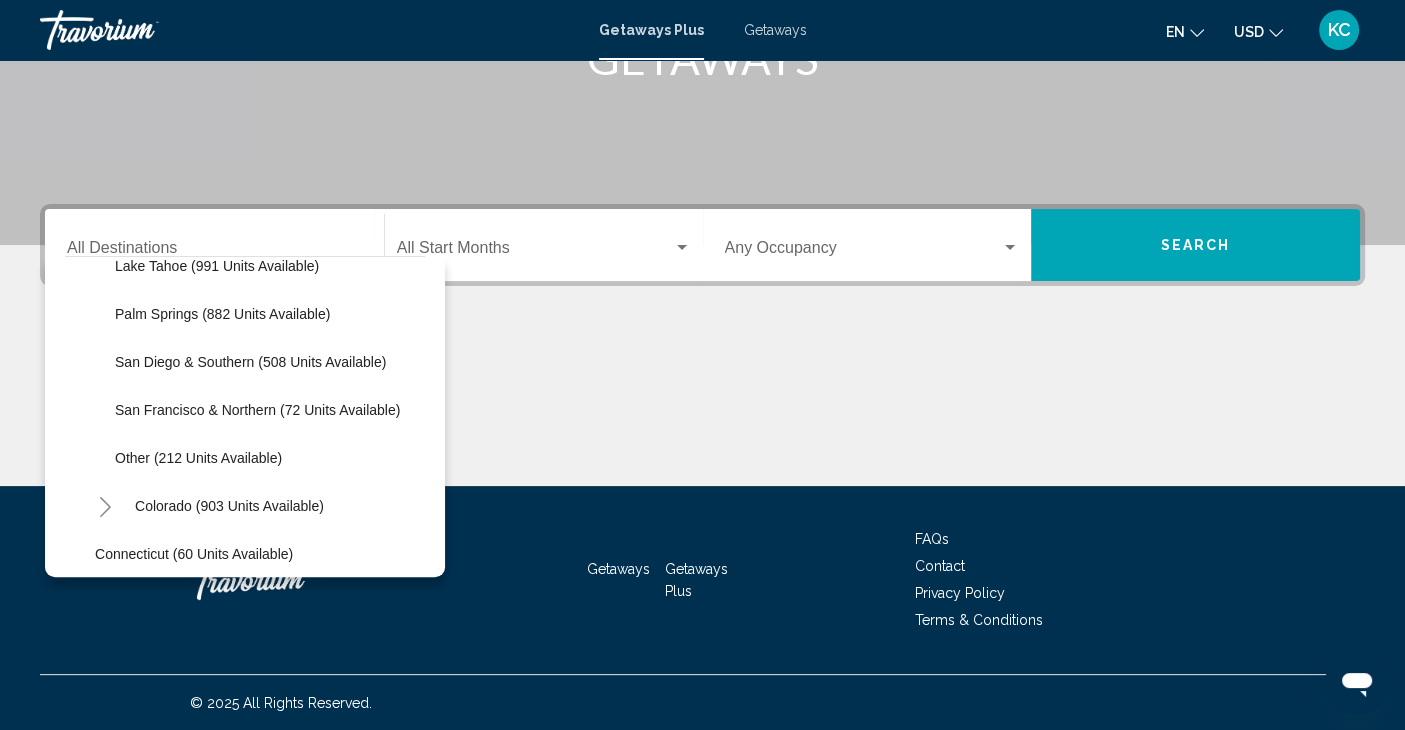 scroll, scrollTop: 322, scrollLeft: 0, axis: vertical 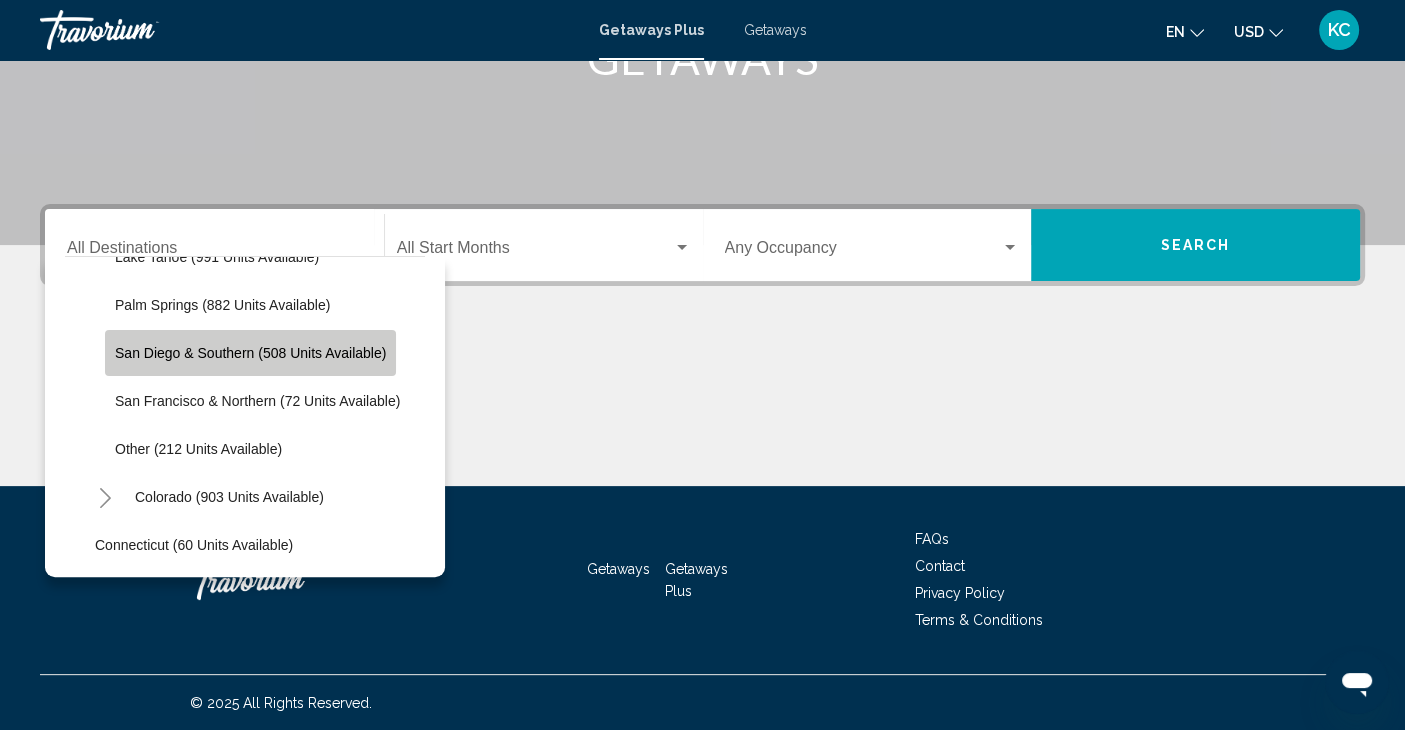 click on "San Diego & Southern (508 units available)" 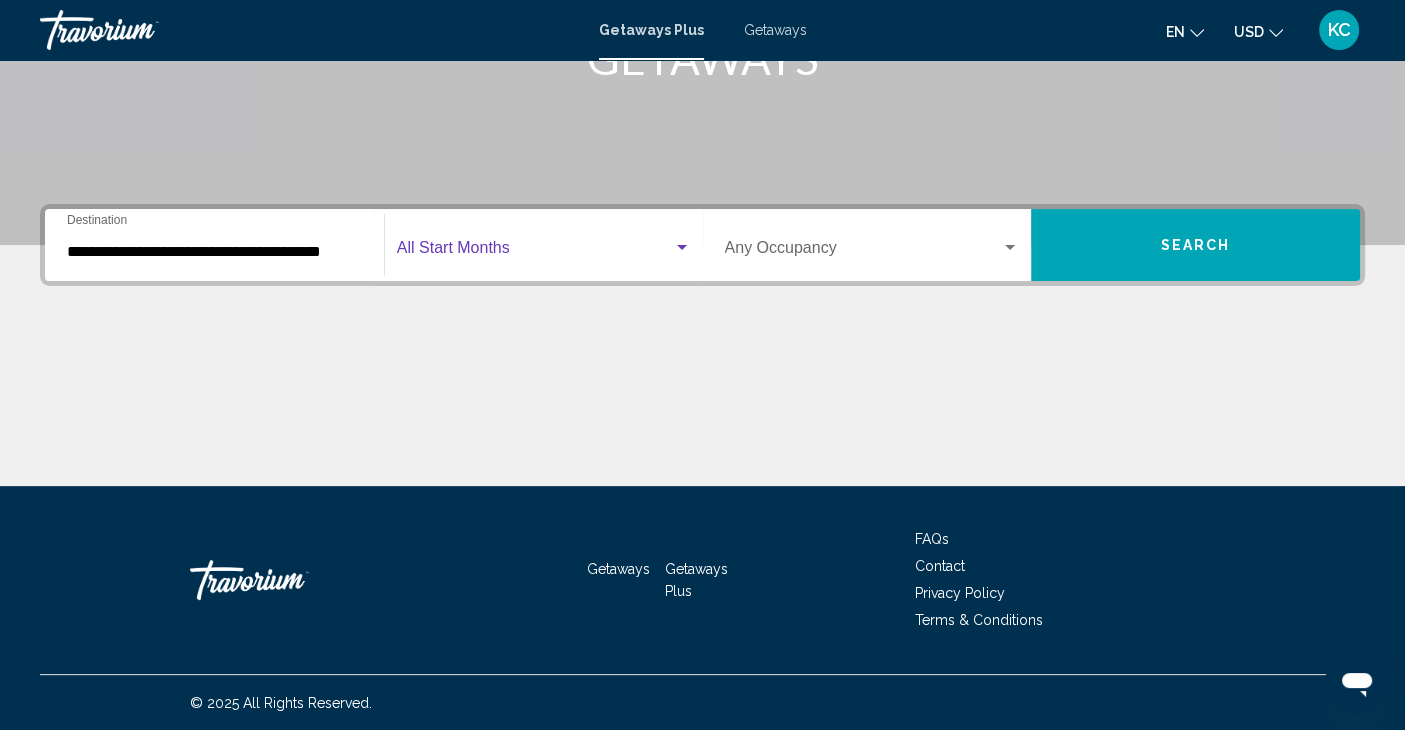 click at bounding box center (535, 252) 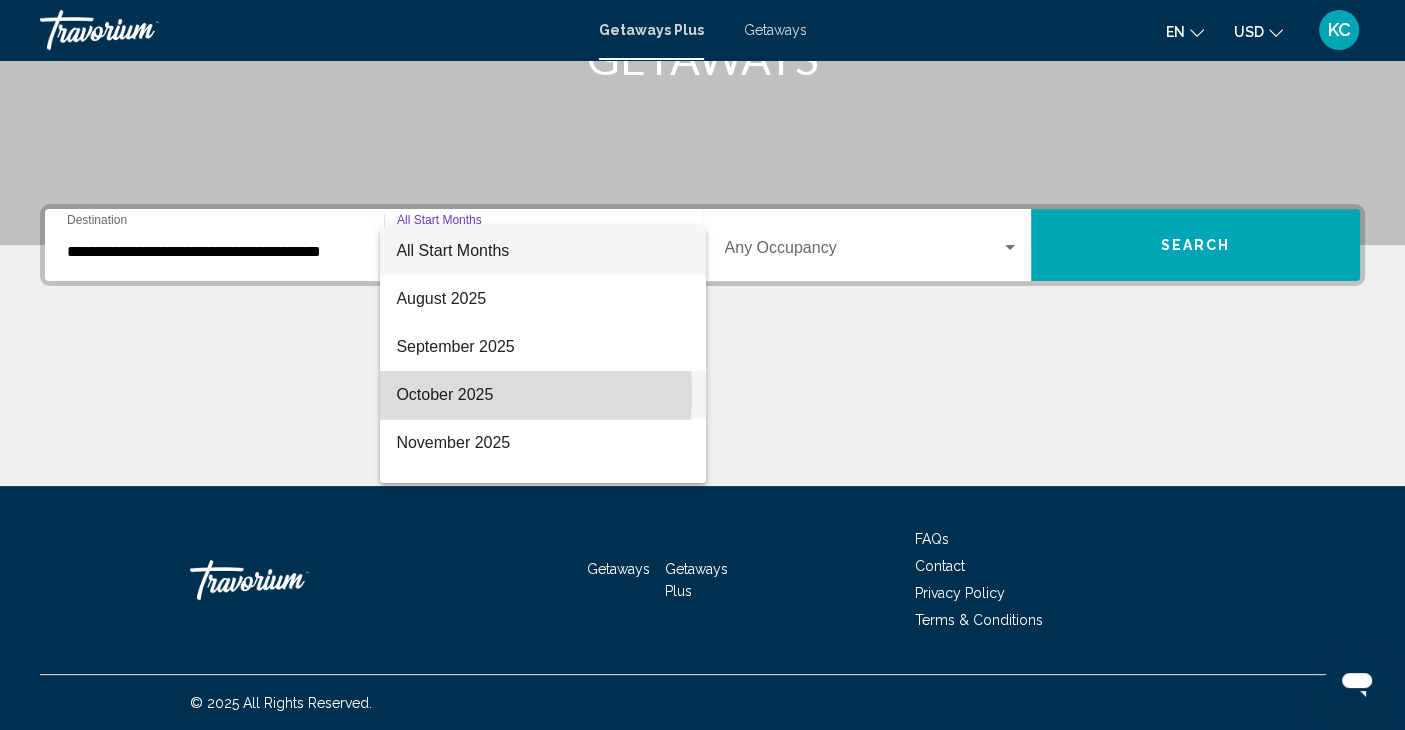 click on "October 2025" at bounding box center (543, 395) 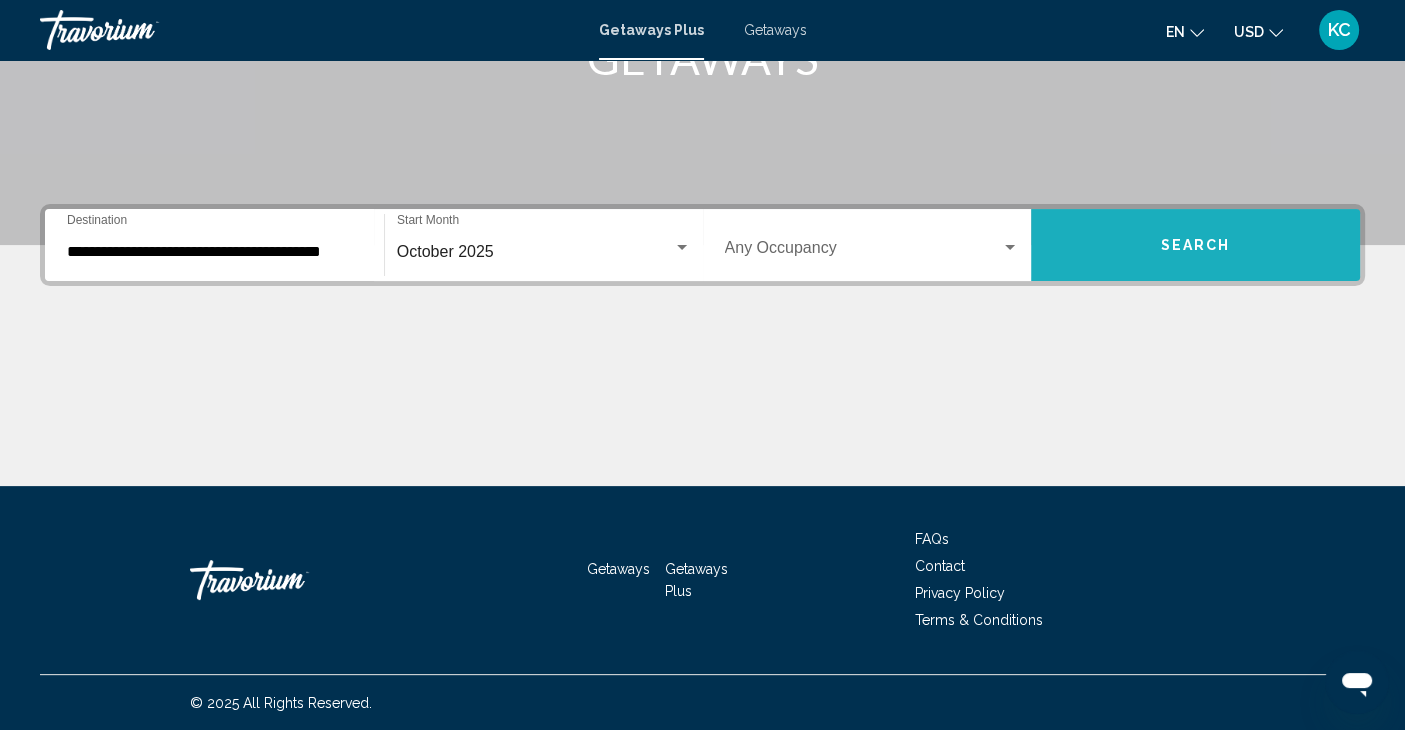 click on "Search" at bounding box center (1195, 245) 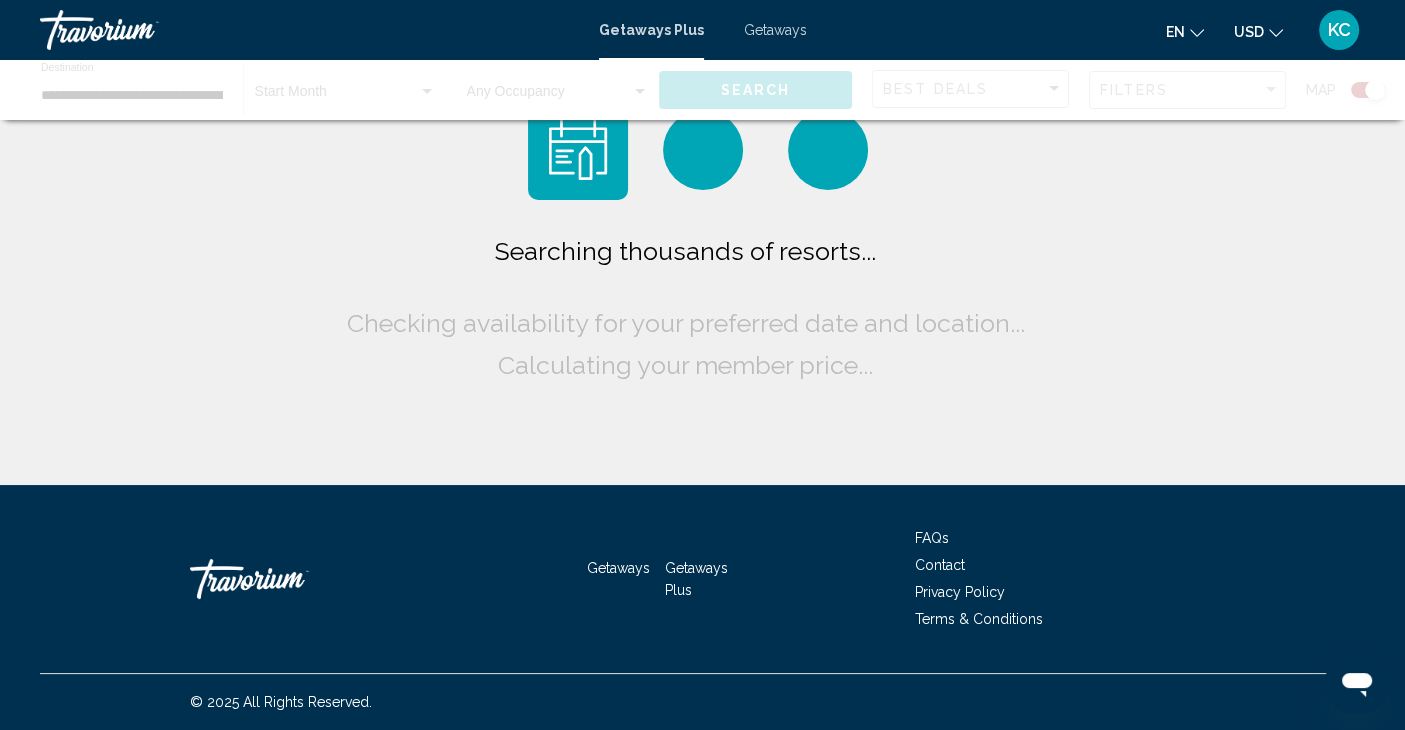scroll, scrollTop: 0, scrollLeft: 0, axis: both 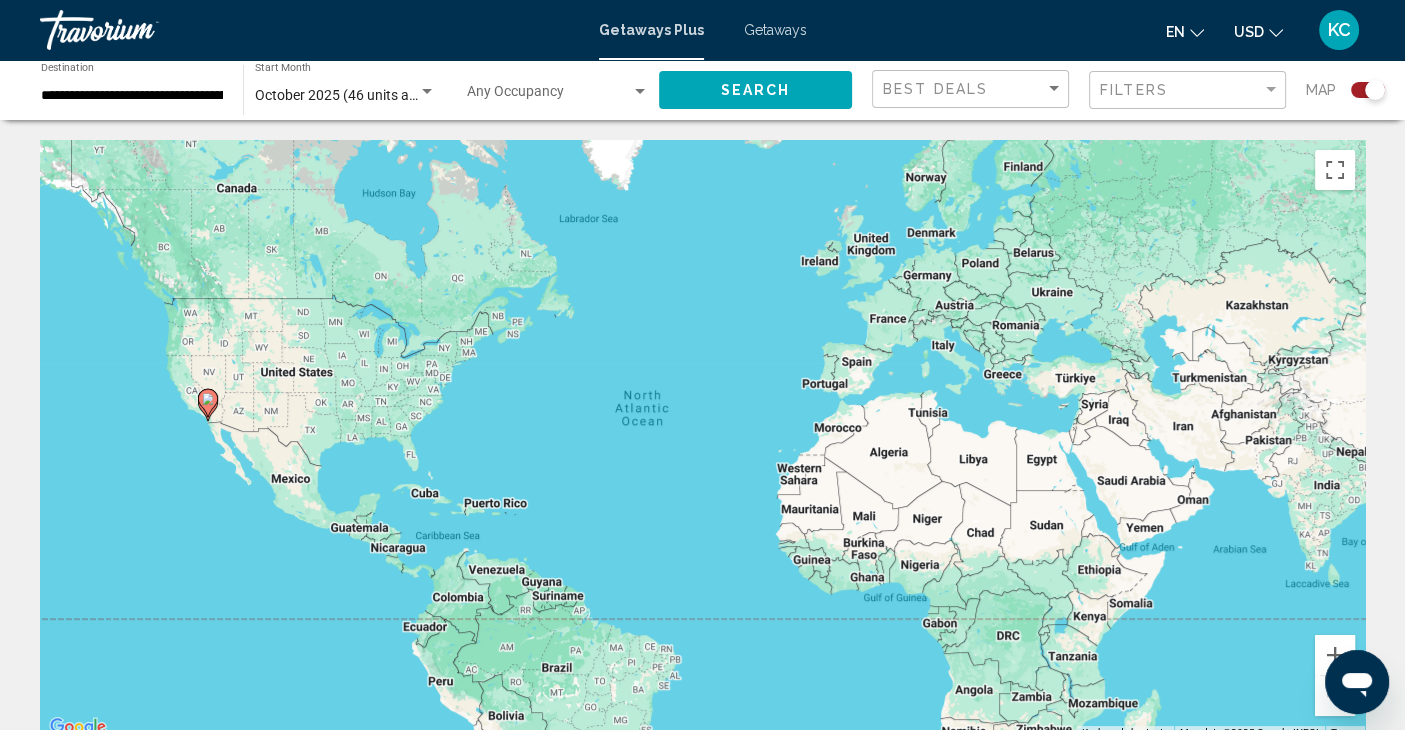 click 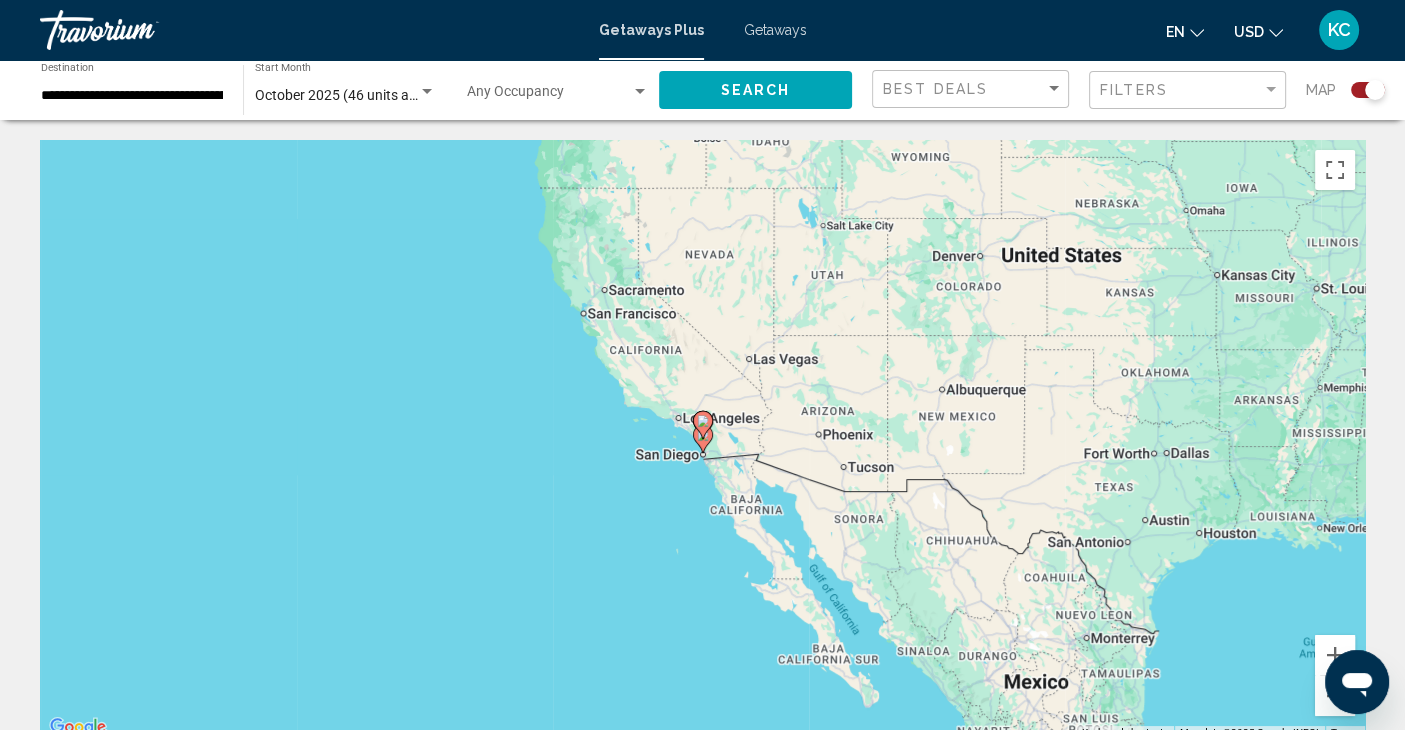 click 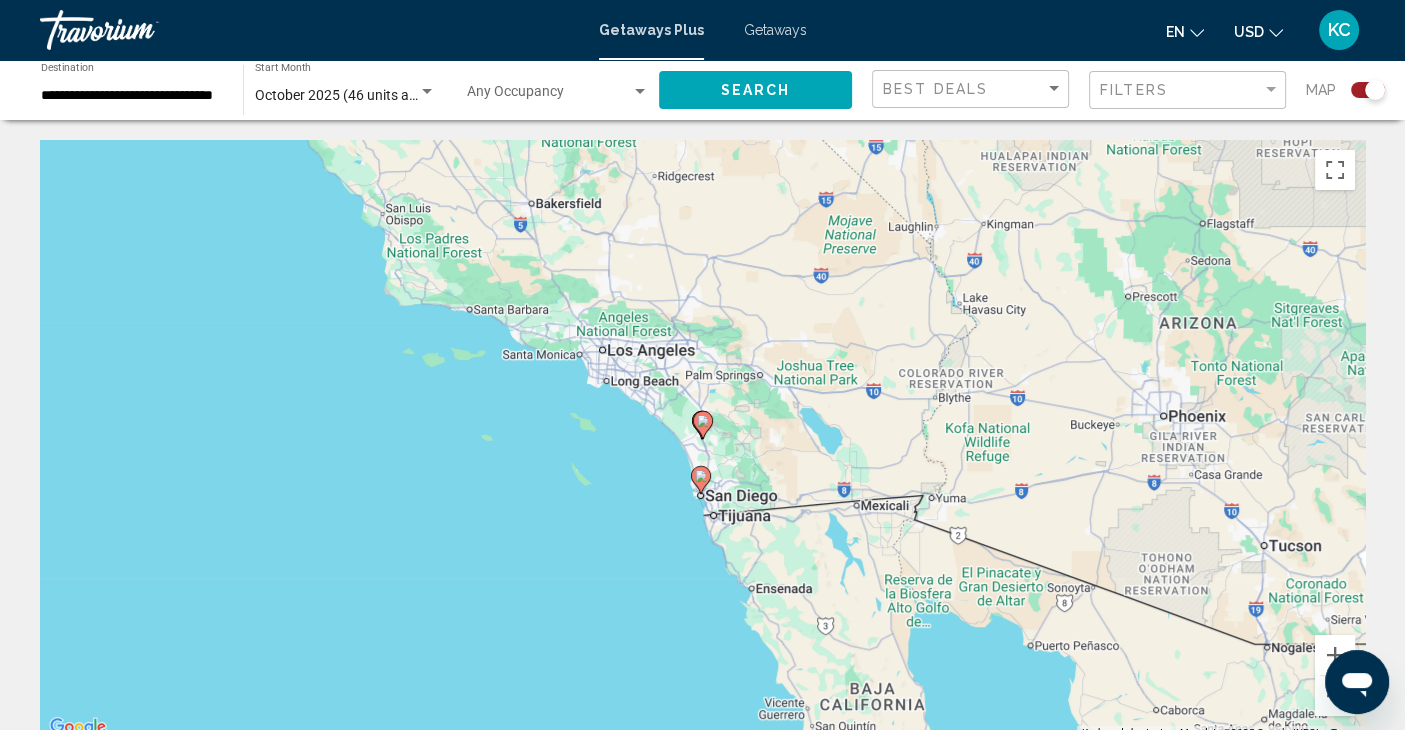click 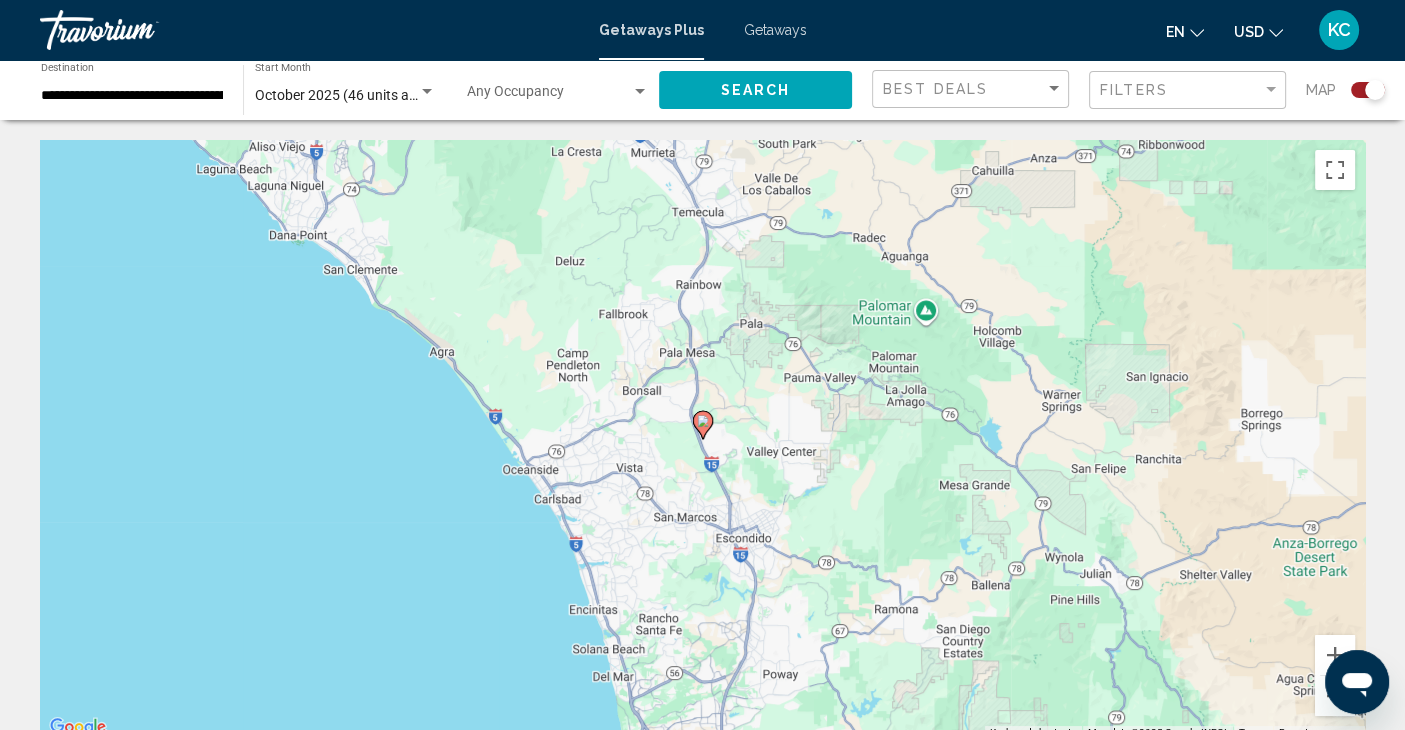 click 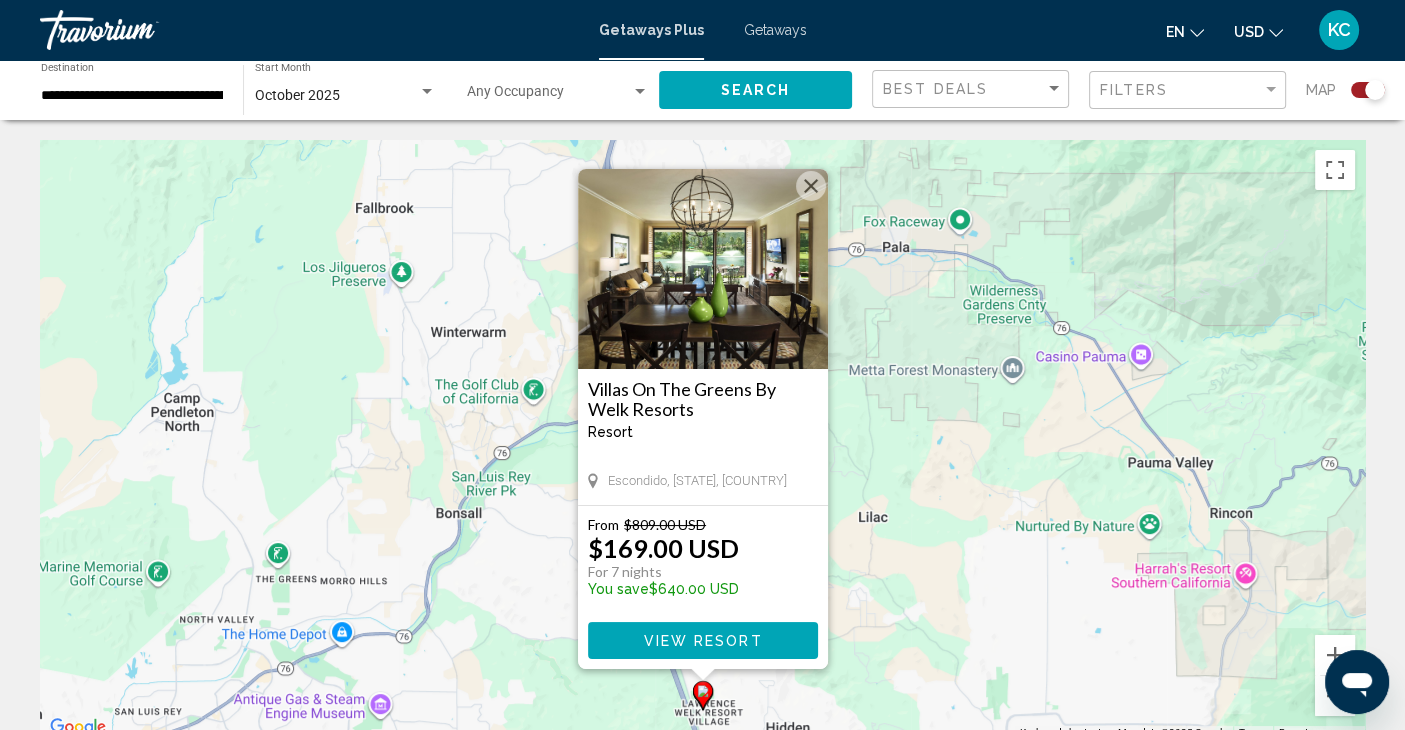 click at bounding box center [811, 186] 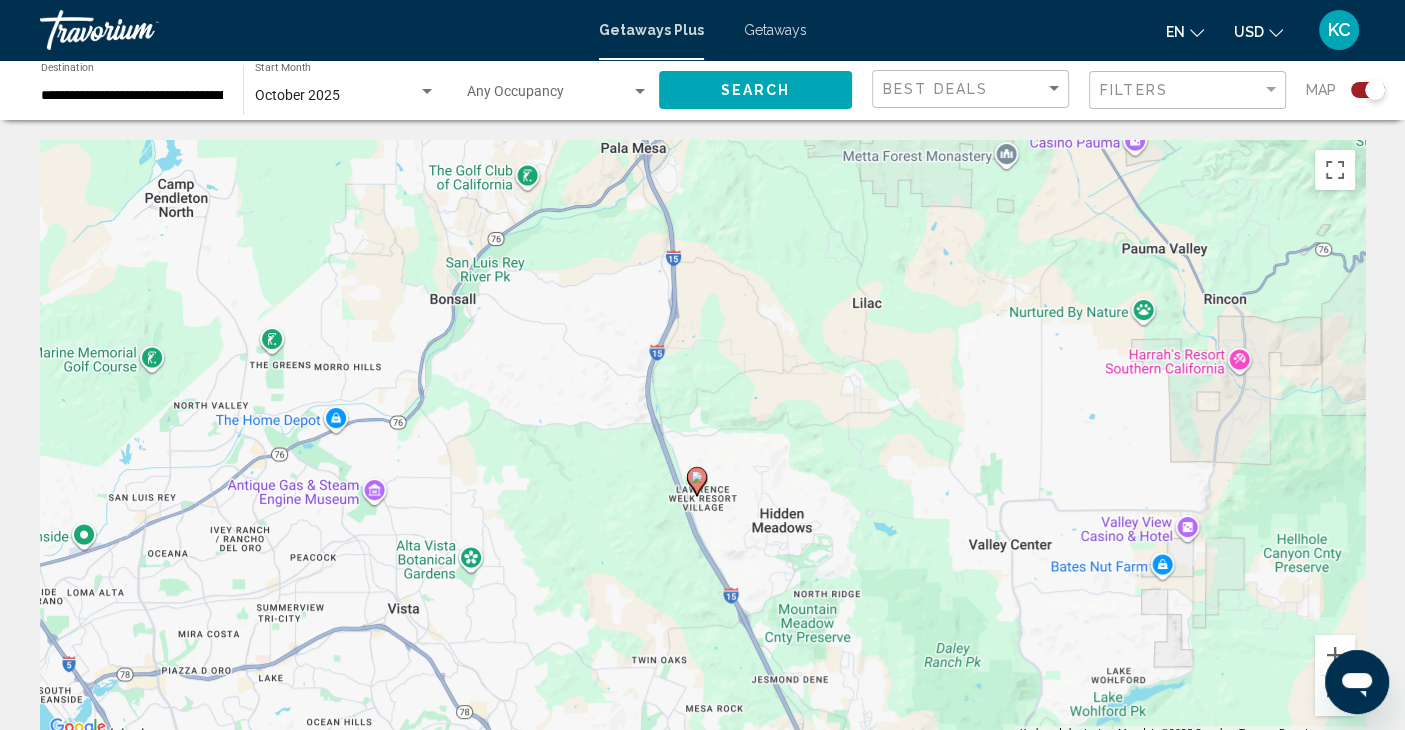drag, startPoint x: 812, startPoint y: 607, endPoint x: 804, endPoint y: 342, distance: 265.12073 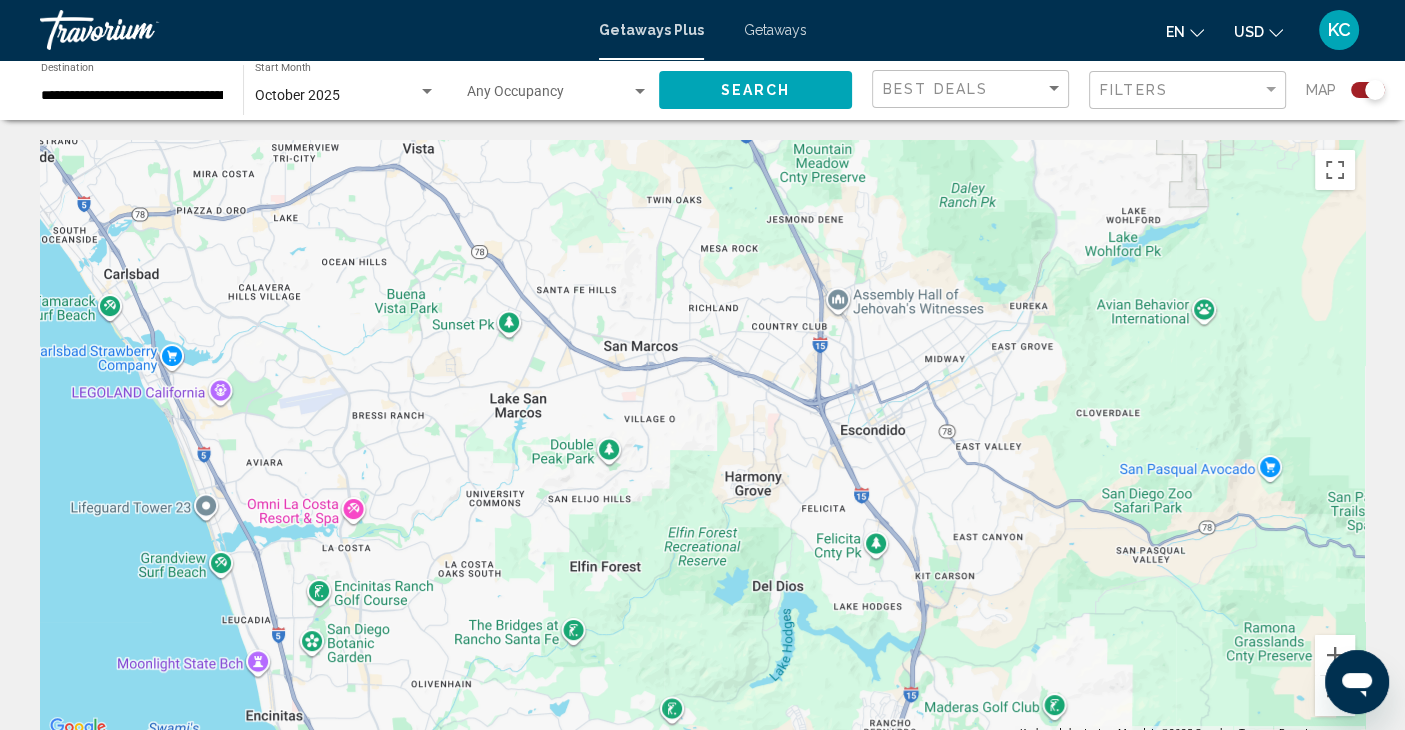 drag, startPoint x: 806, startPoint y: 260, endPoint x: 823, endPoint y: -87, distance: 347.41617 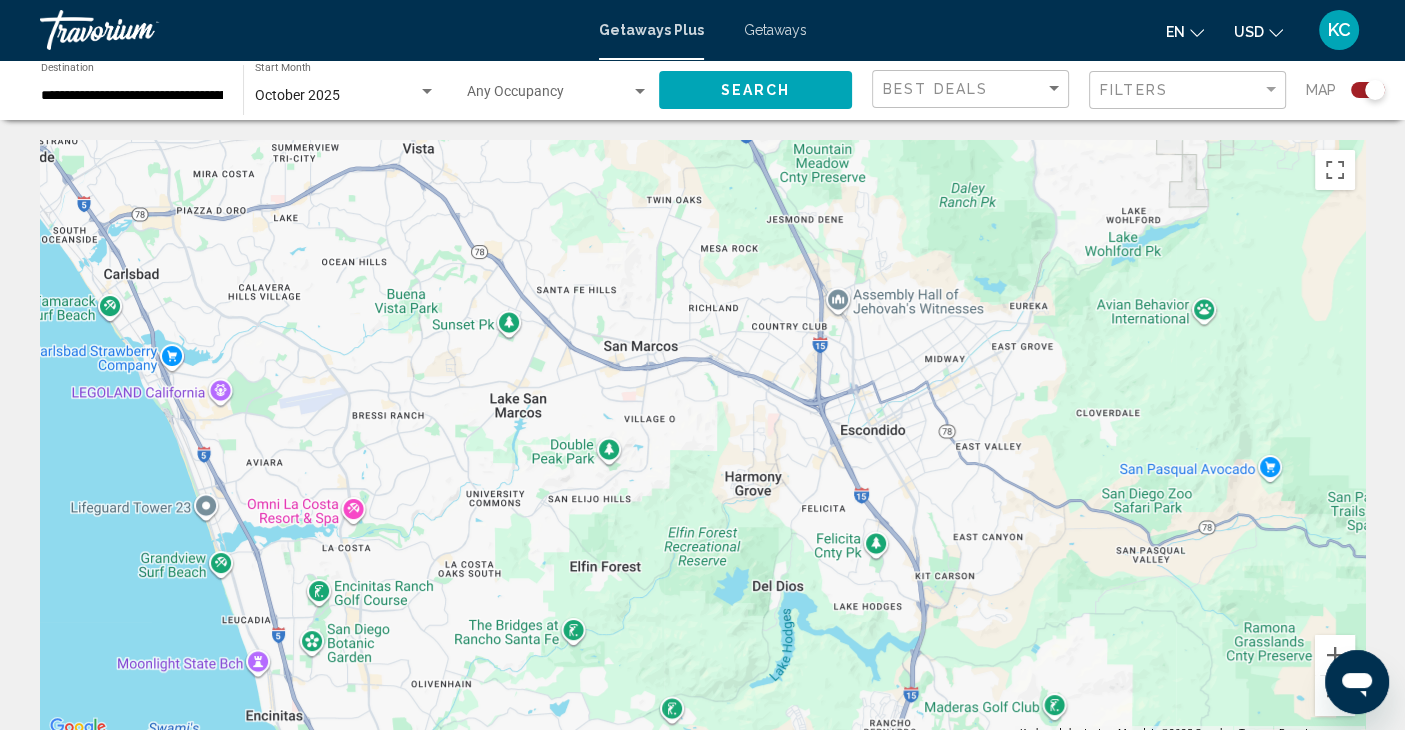 click on "**********" at bounding box center [702, 365] 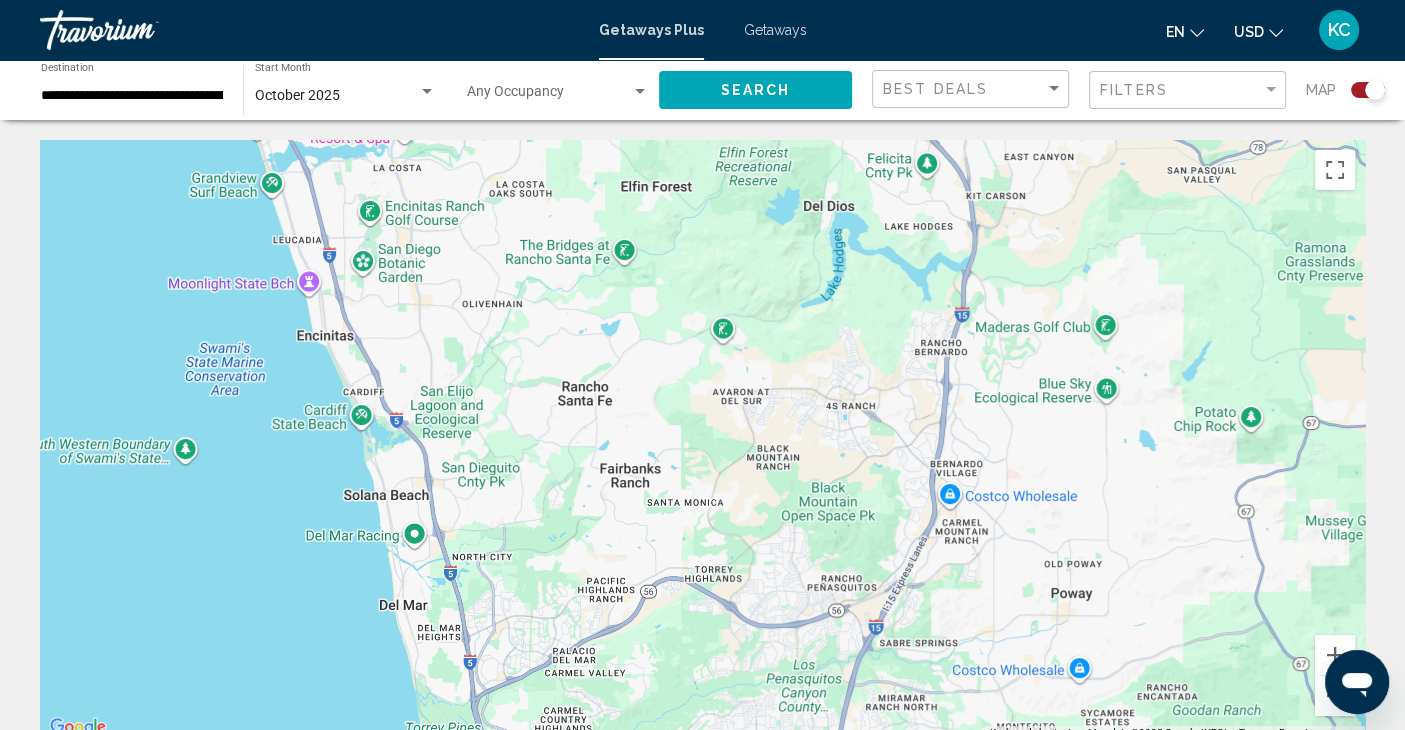 drag, startPoint x: 612, startPoint y: 625, endPoint x: 652, endPoint y: 245, distance: 382.09946 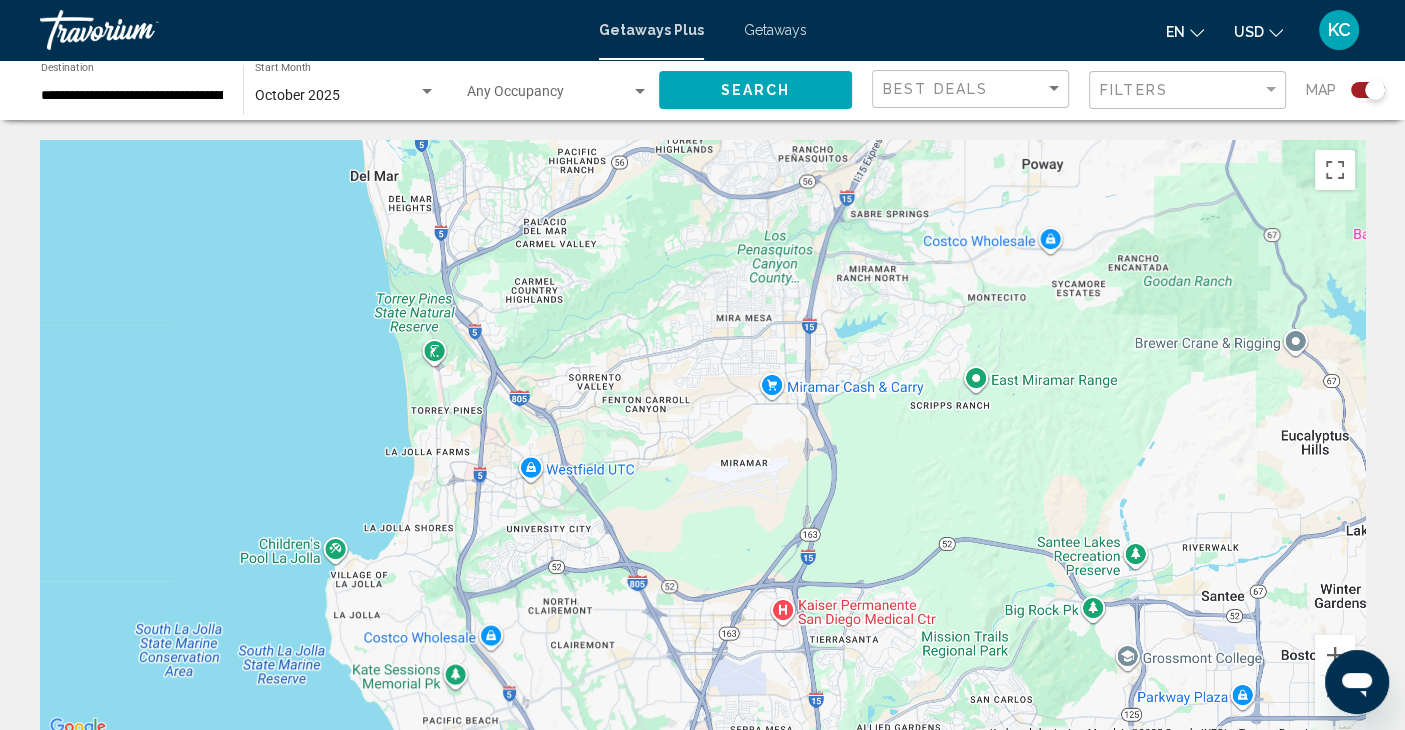 drag, startPoint x: 681, startPoint y: 605, endPoint x: 652, endPoint y: 174, distance: 431.97455 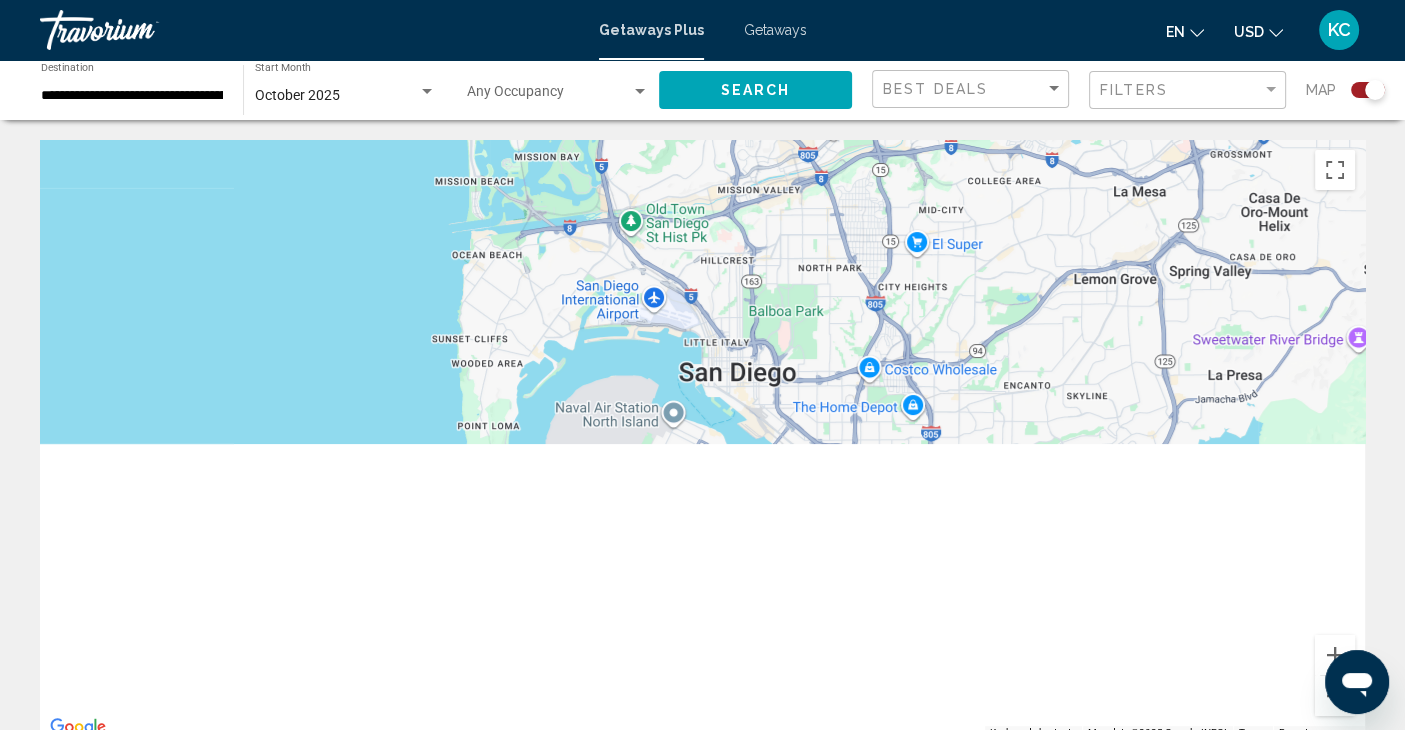 drag, startPoint x: 676, startPoint y: 627, endPoint x: 750, endPoint y: -80, distance: 710.8622 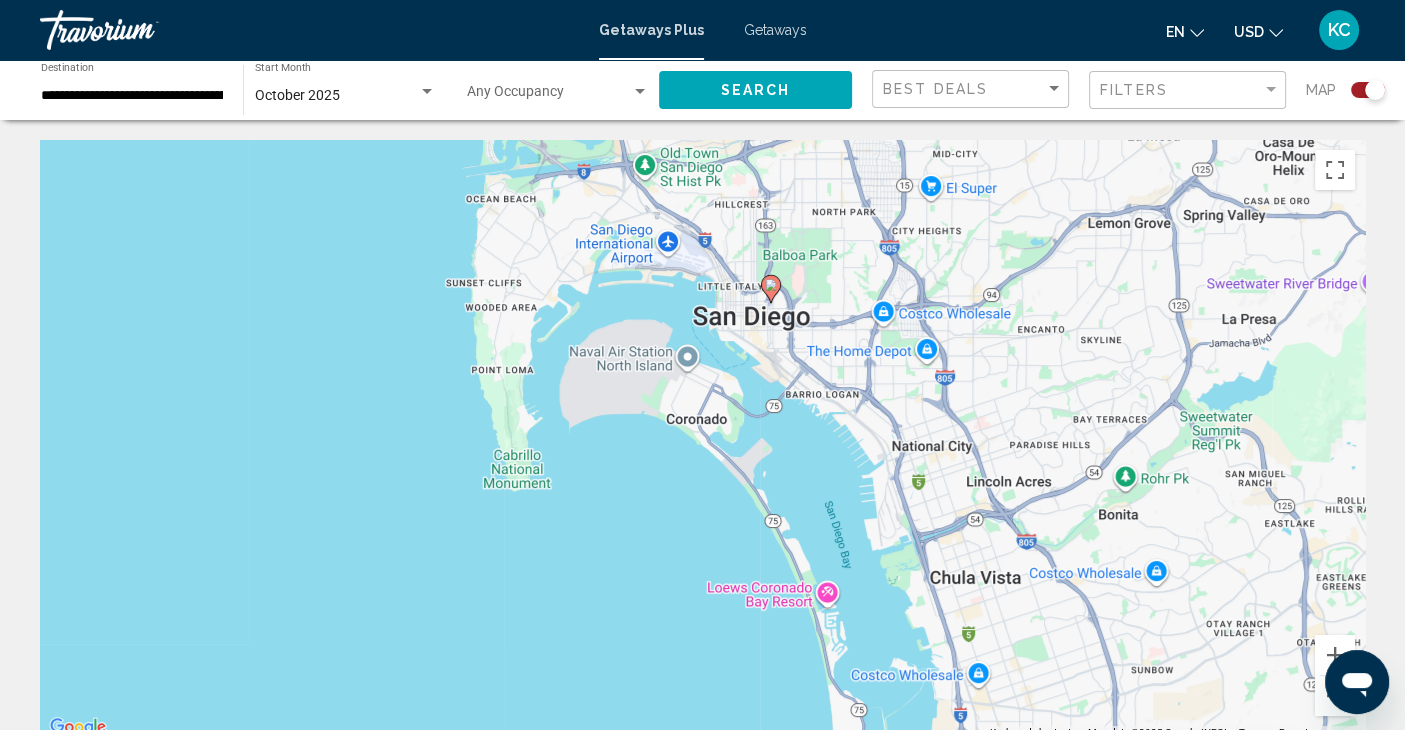 click 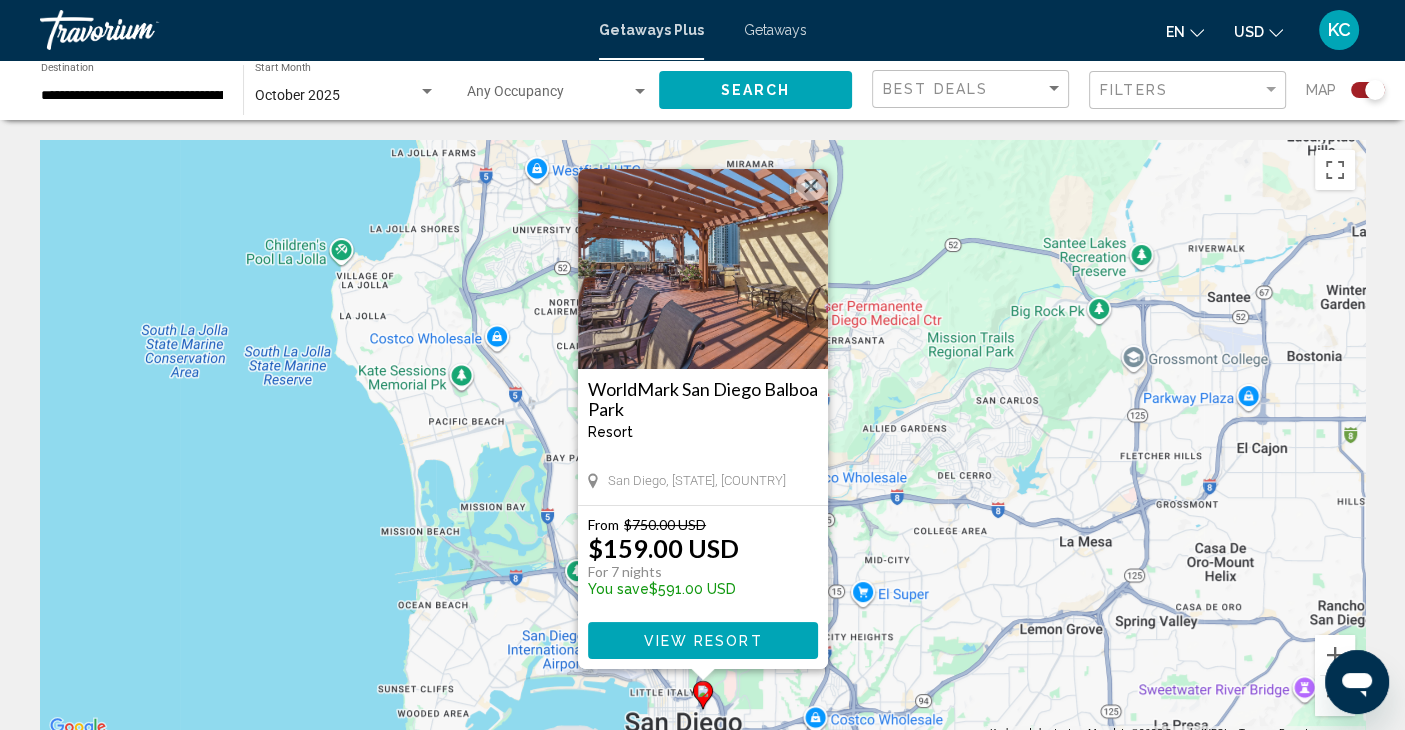 click on "View Resort" at bounding box center (702, 641) 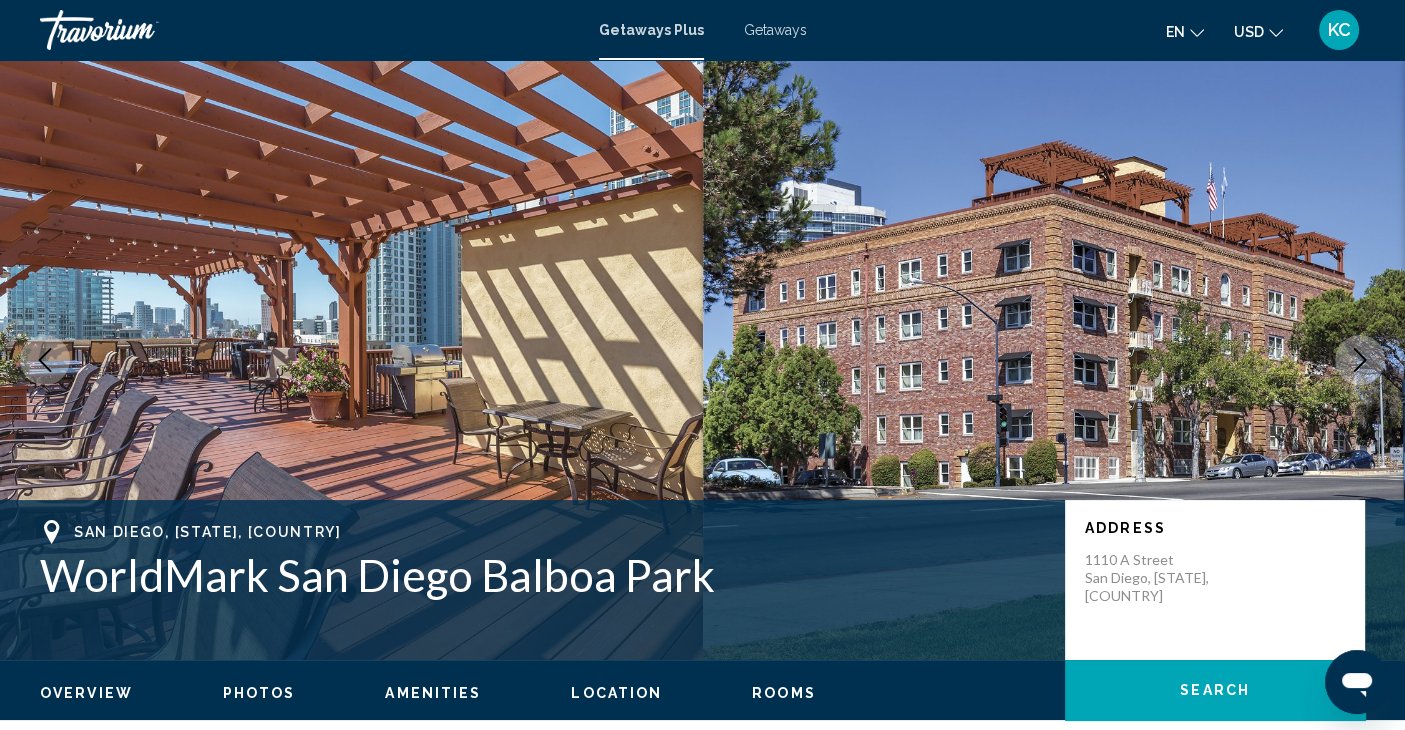 click on "Photos" at bounding box center (259, 693) 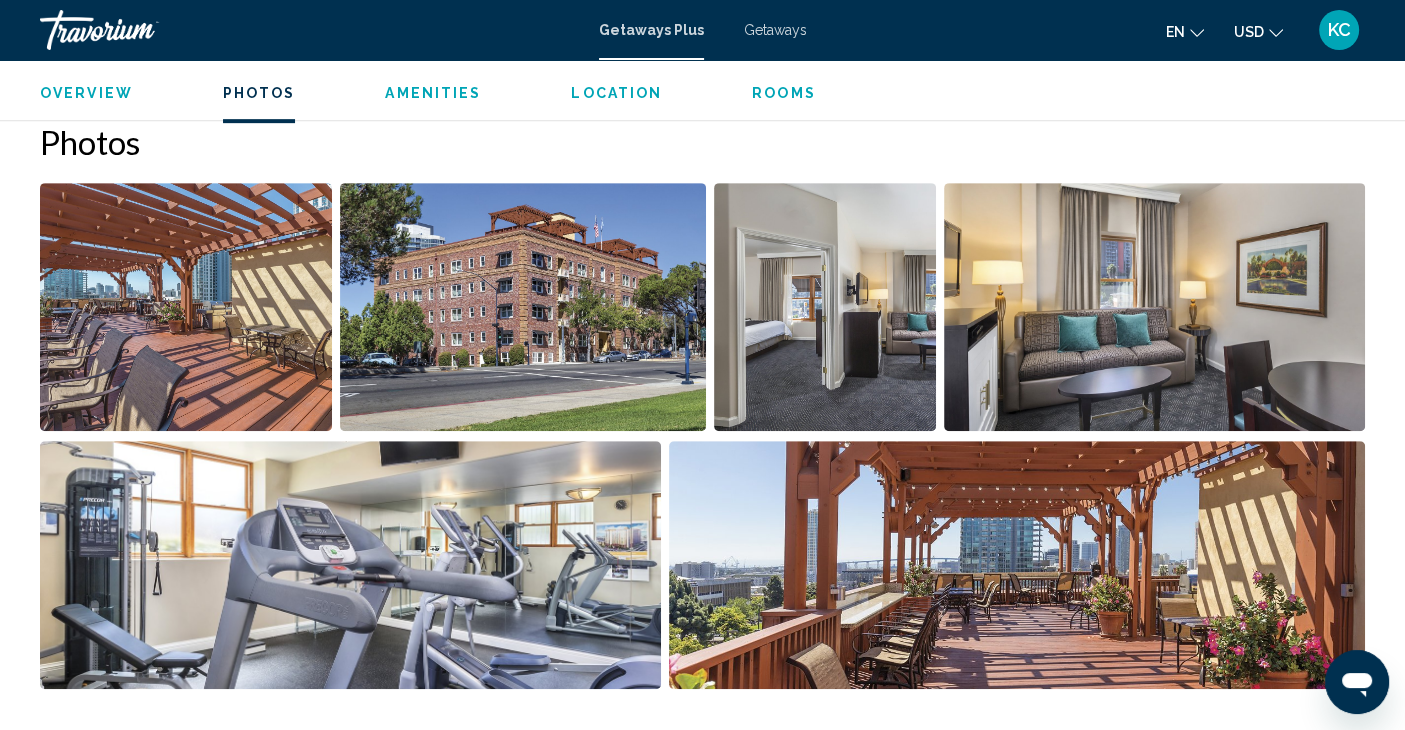 scroll, scrollTop: 923, scrollLeft: 0, axis: vertical 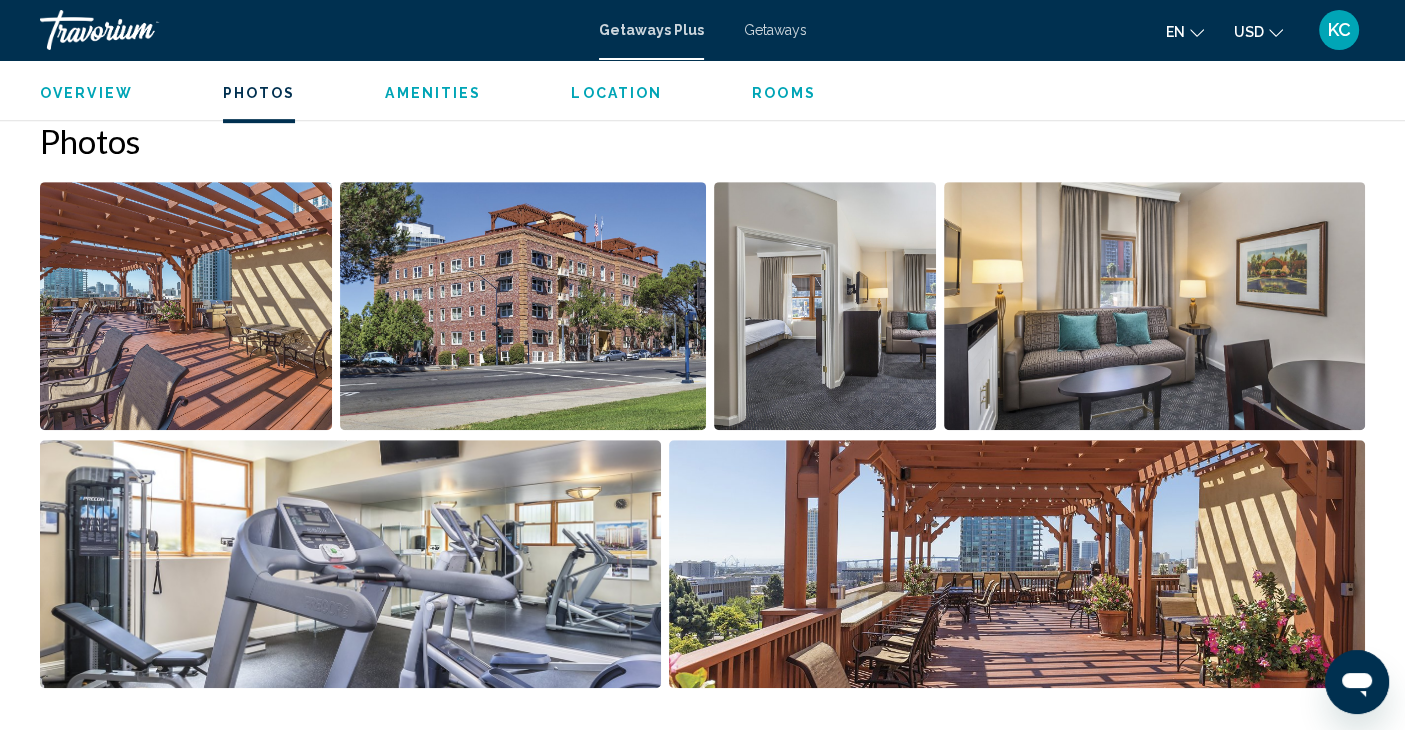 click at bounding box center (825, 306) 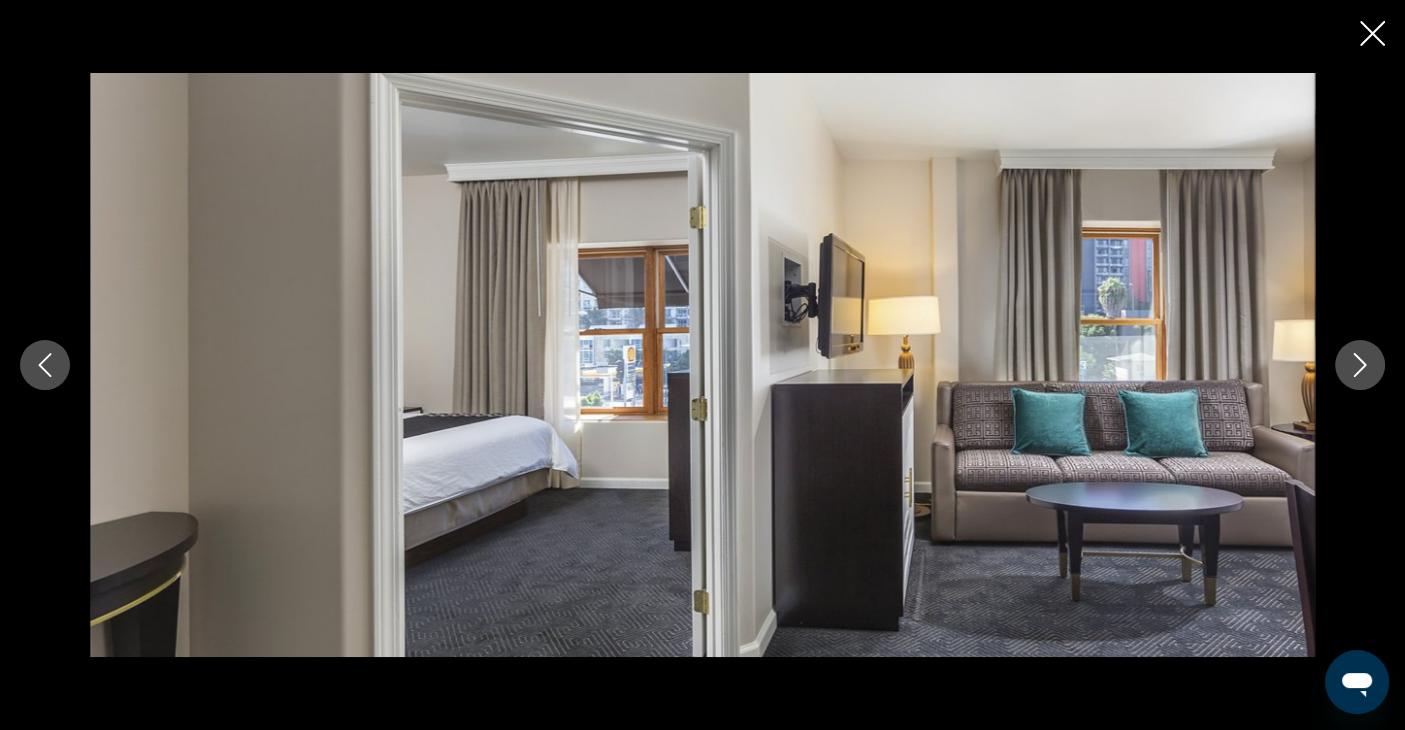 click 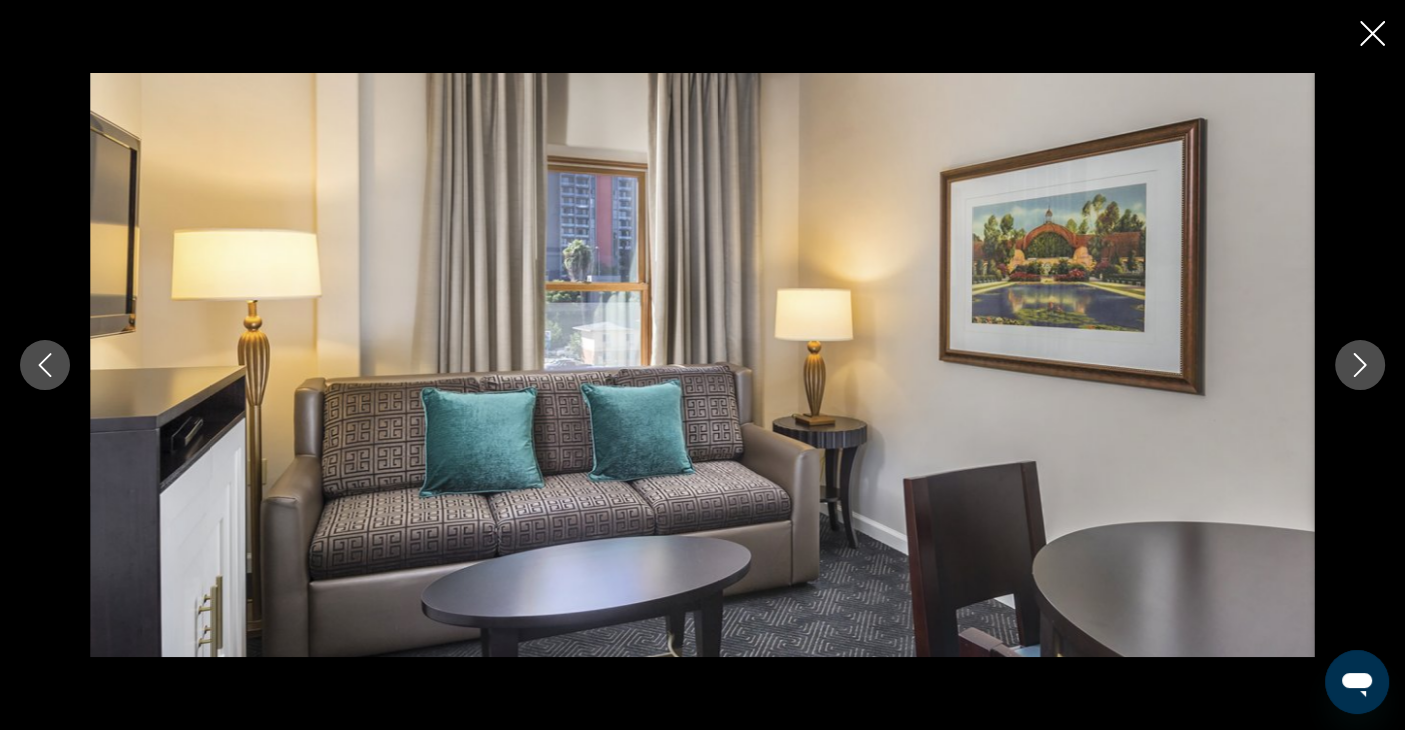 click 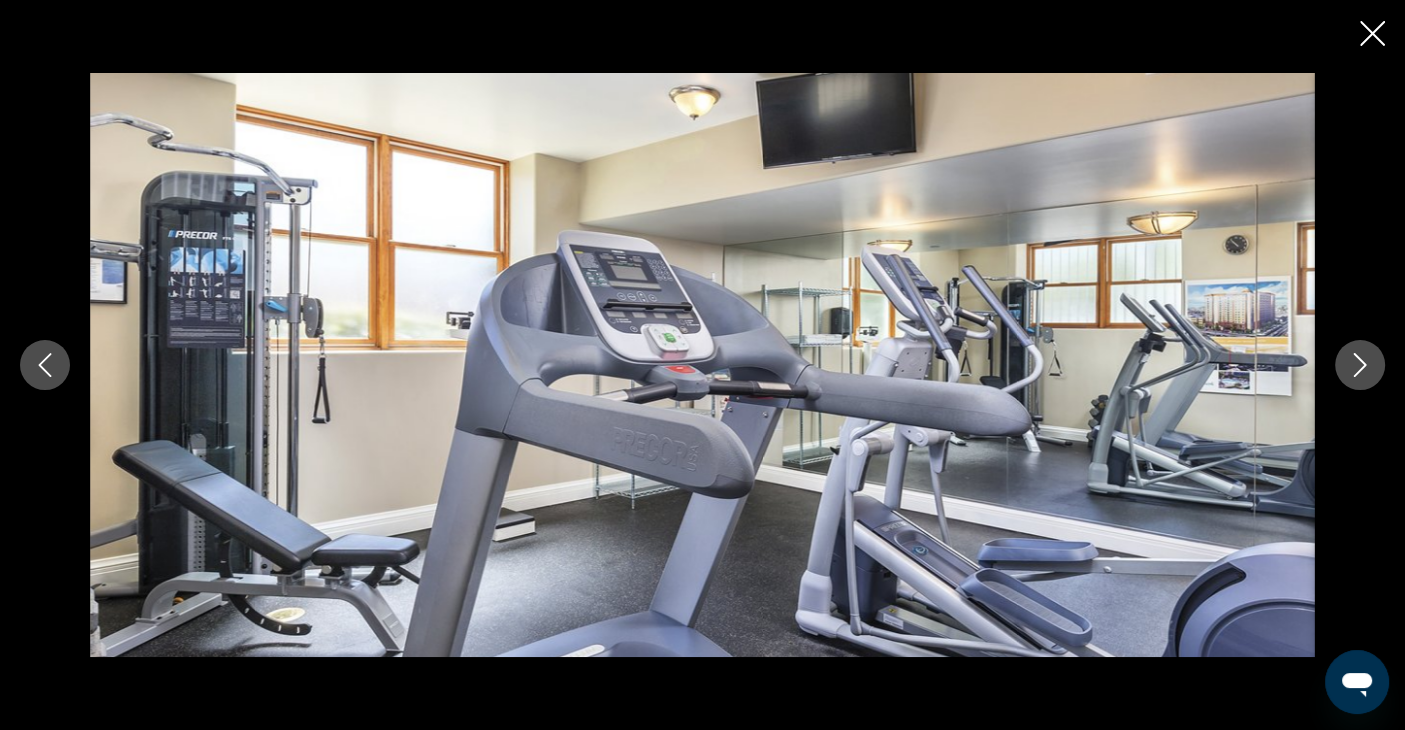 click 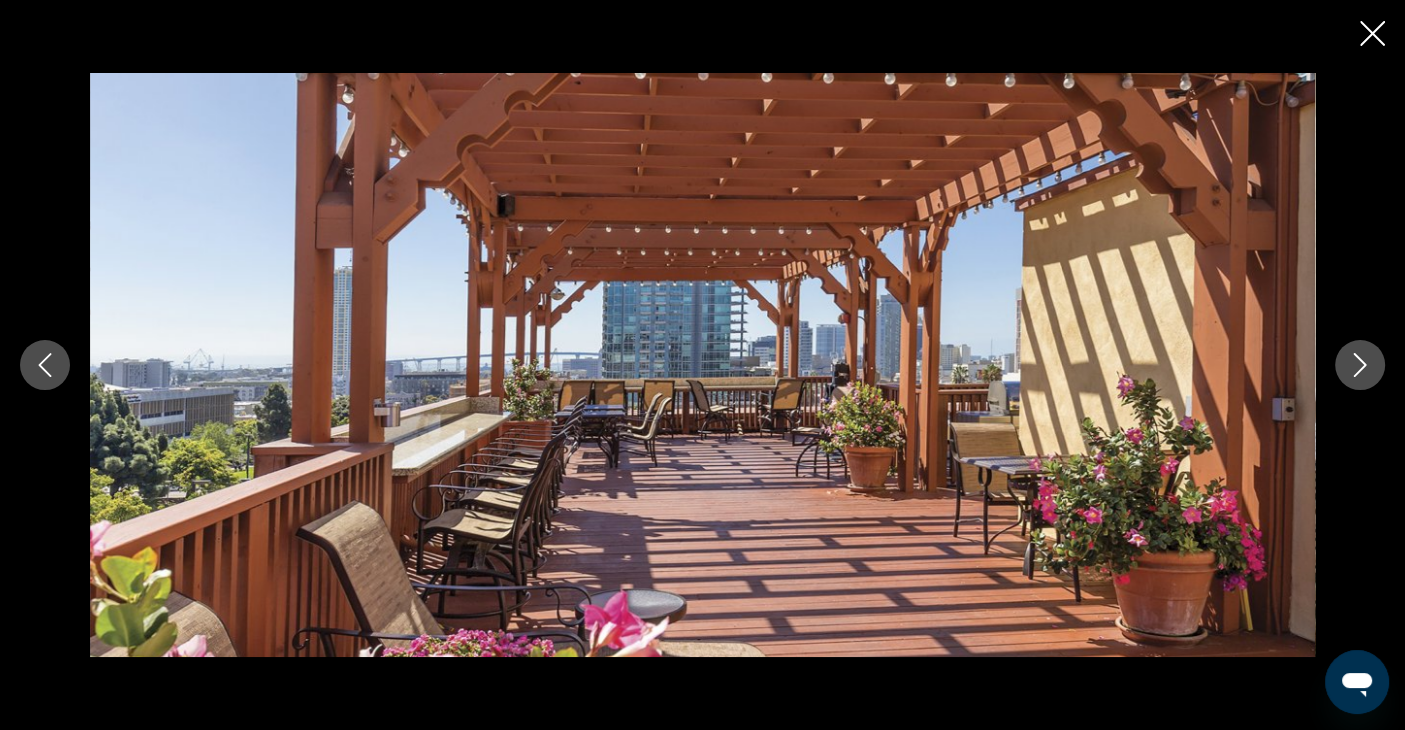 click 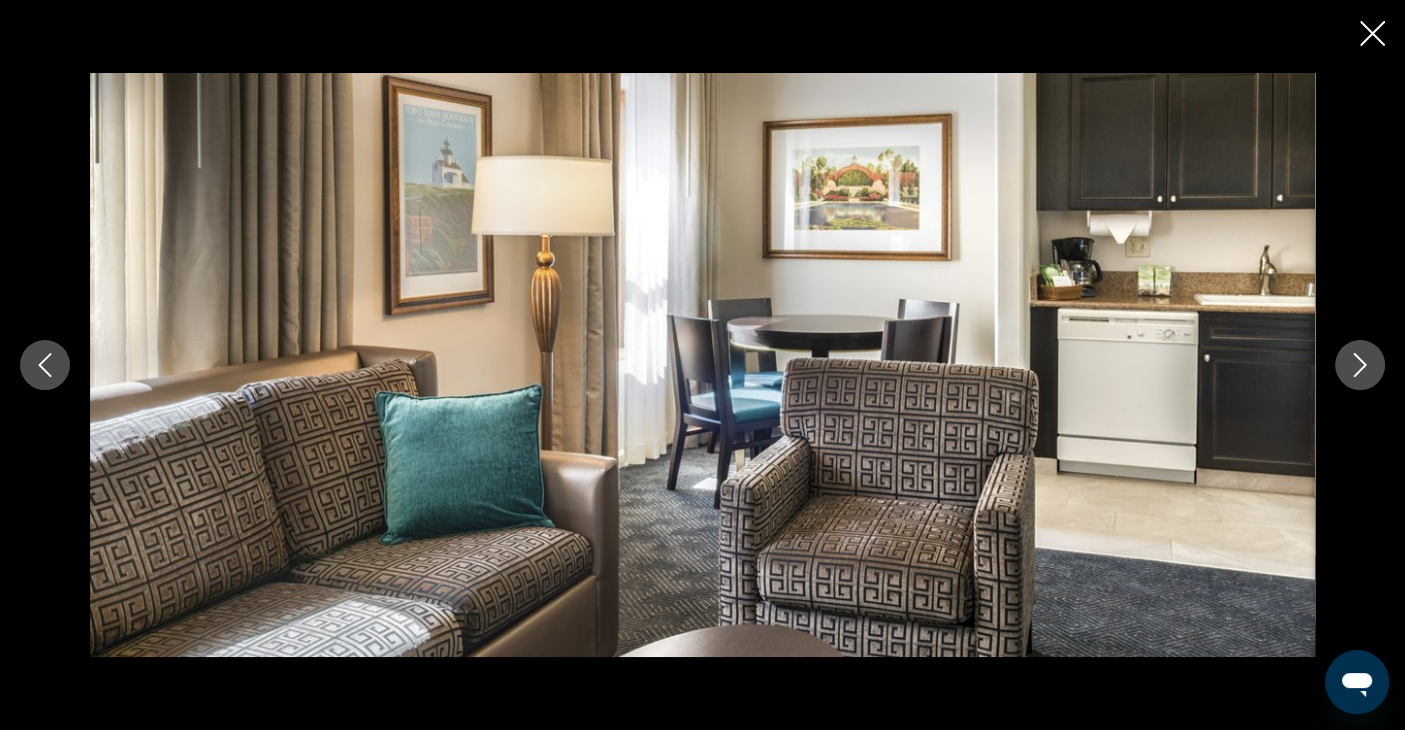 click 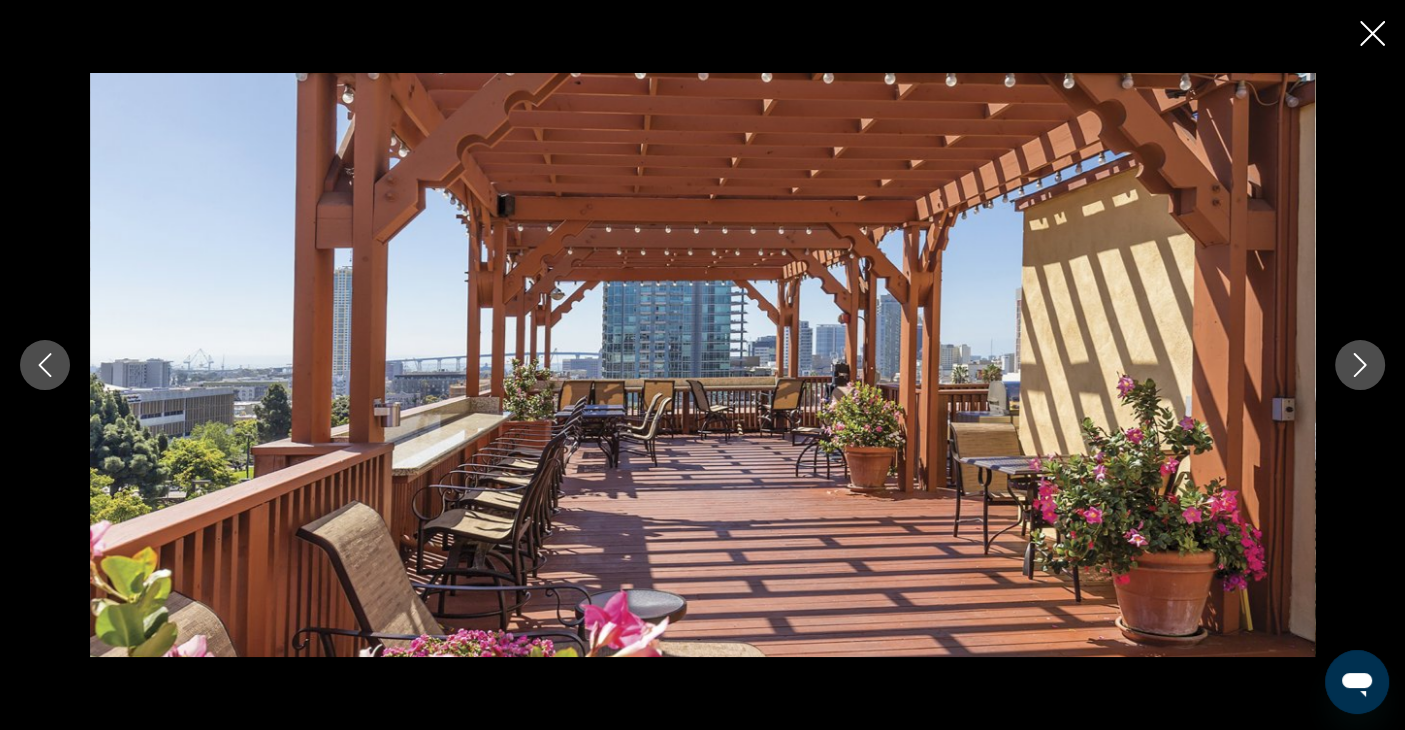 click 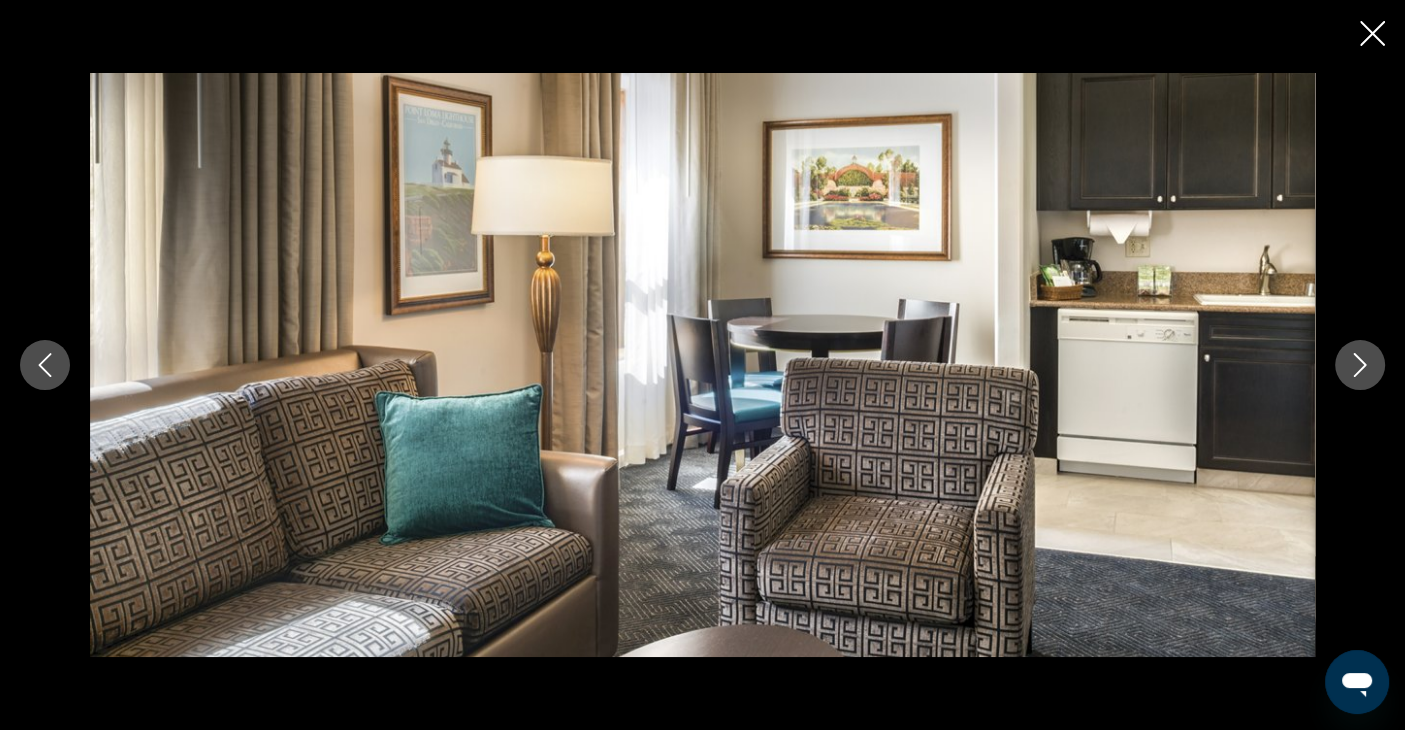 click 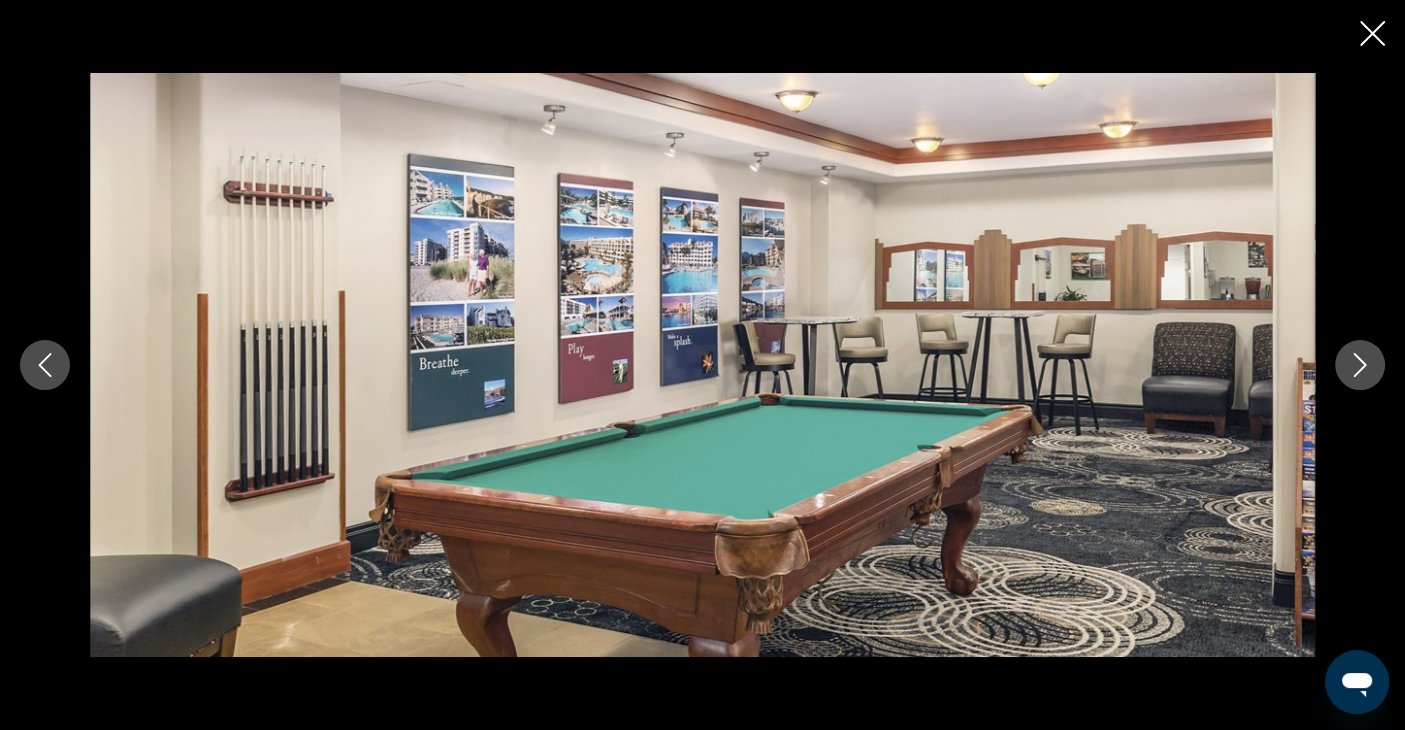 click 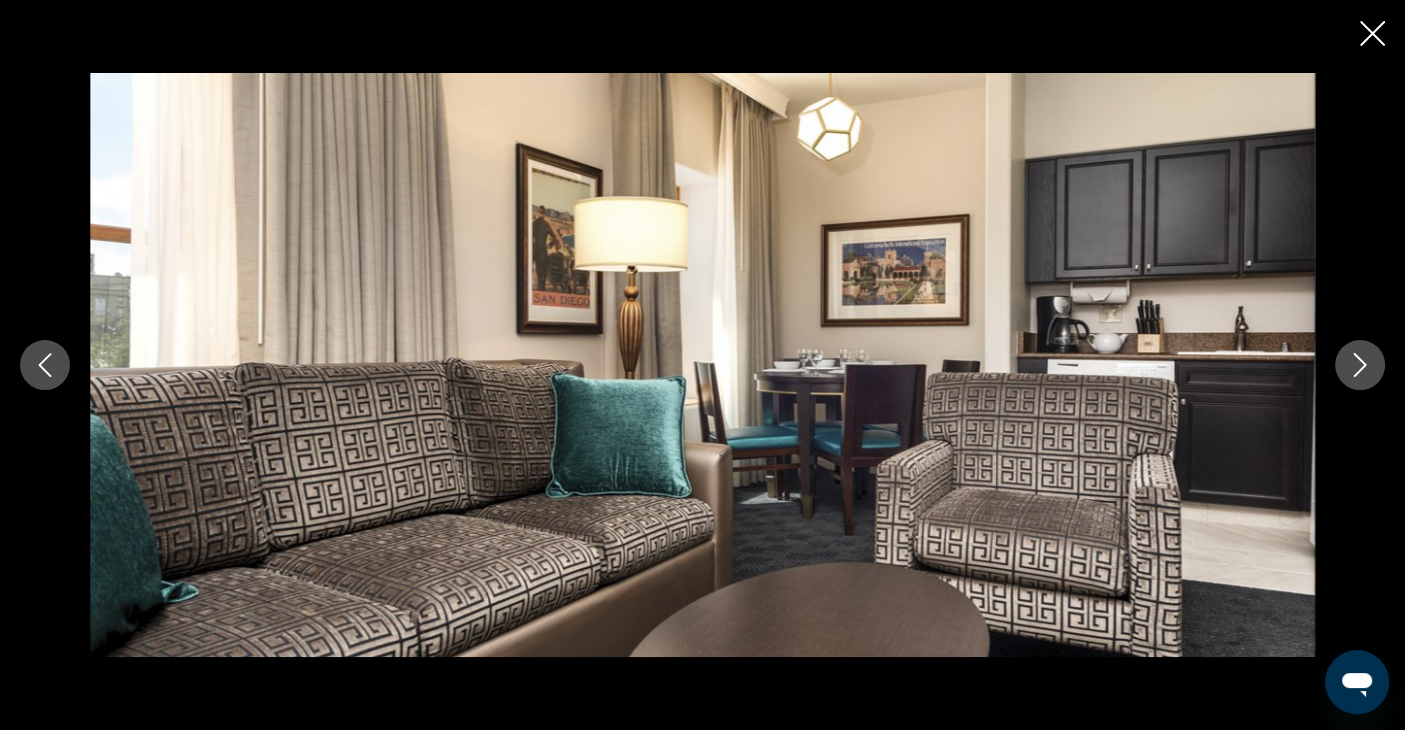 click 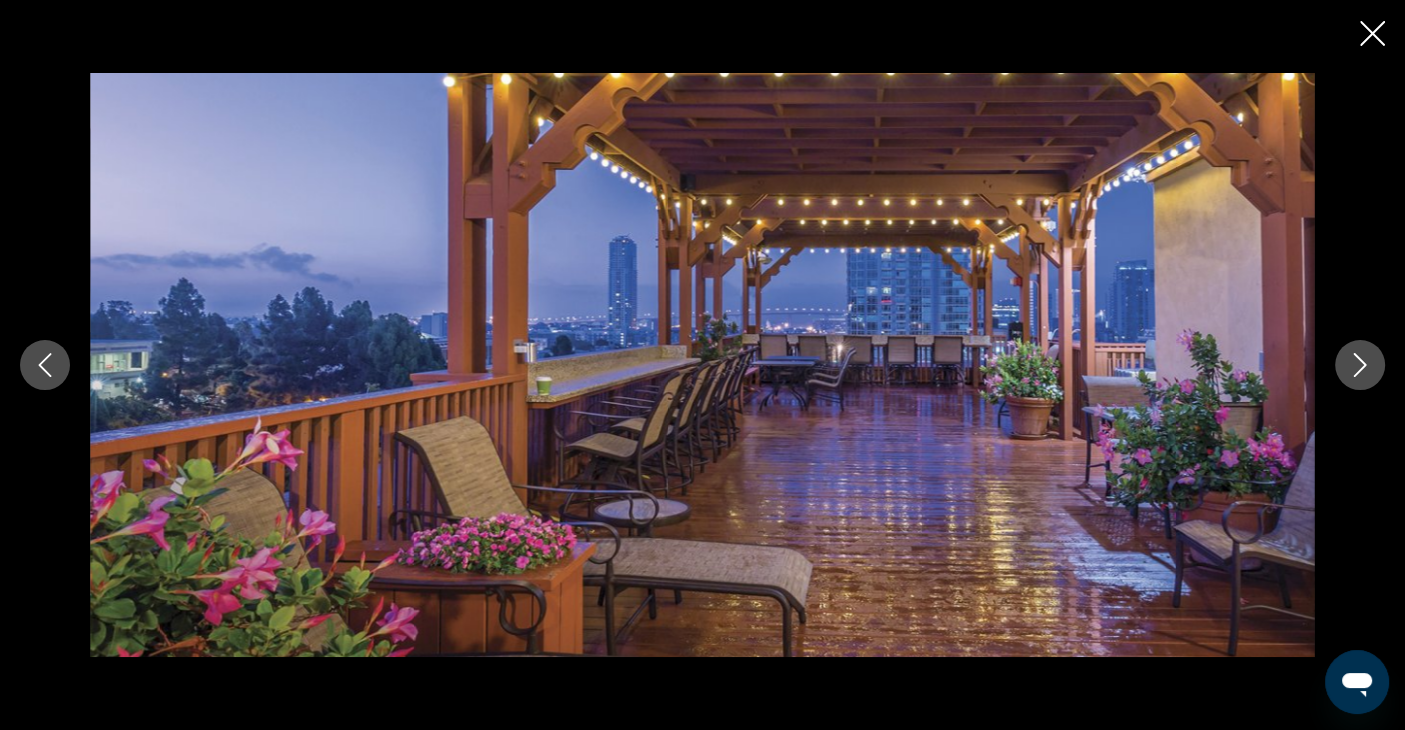 click 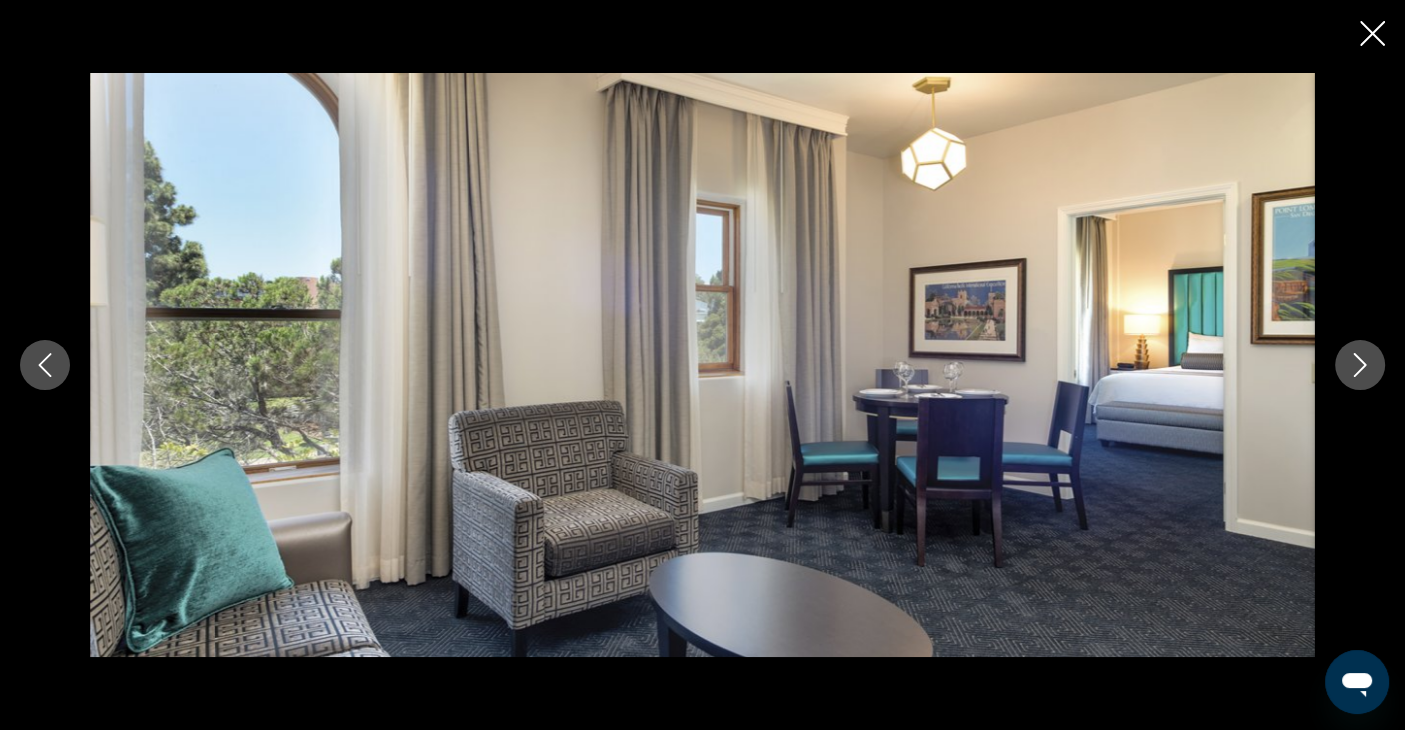 click 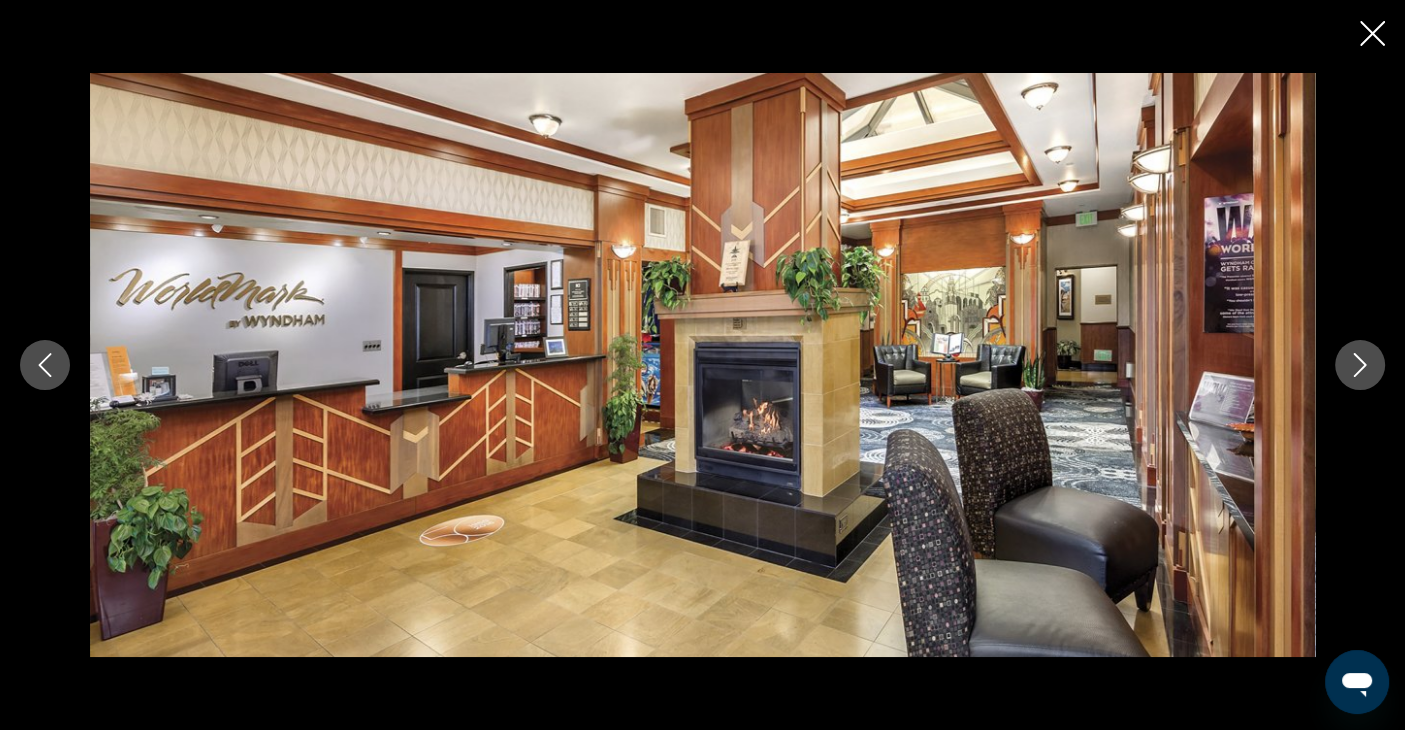 click 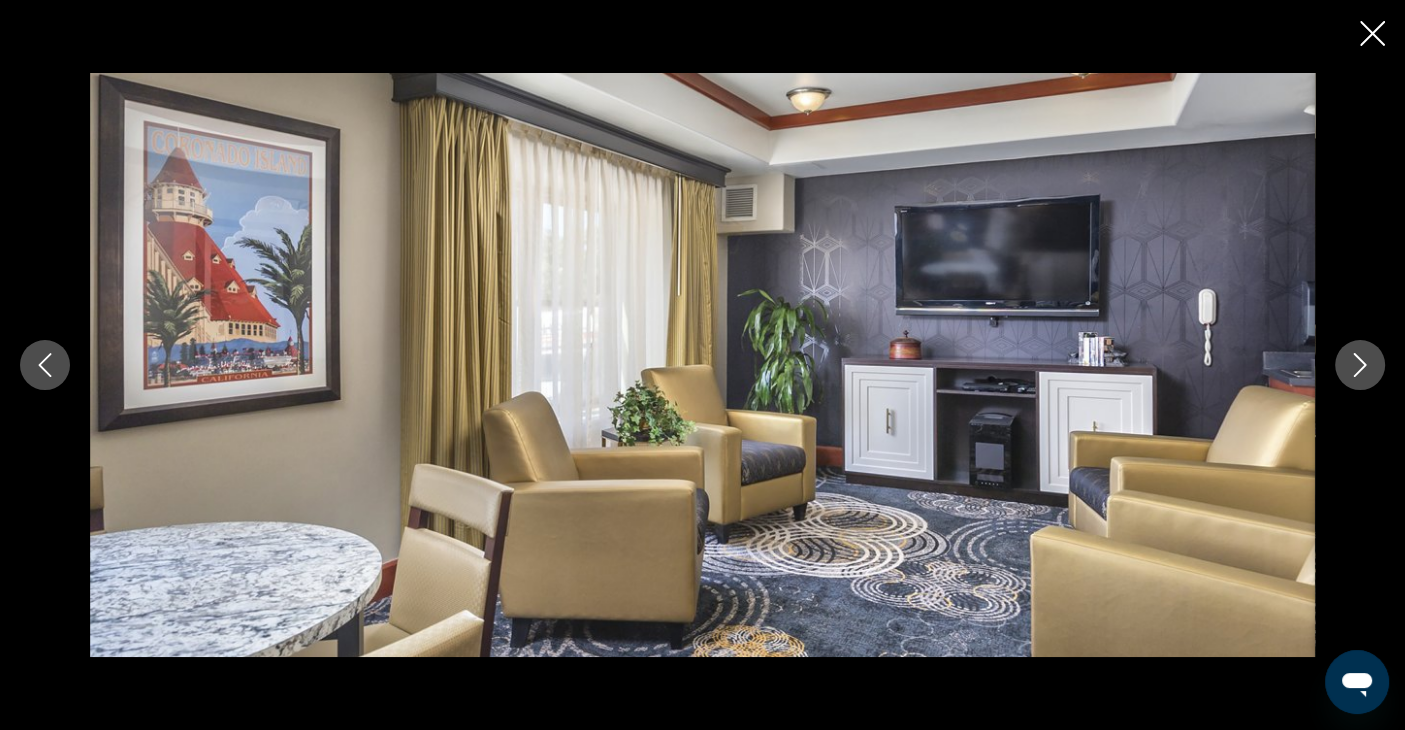 click 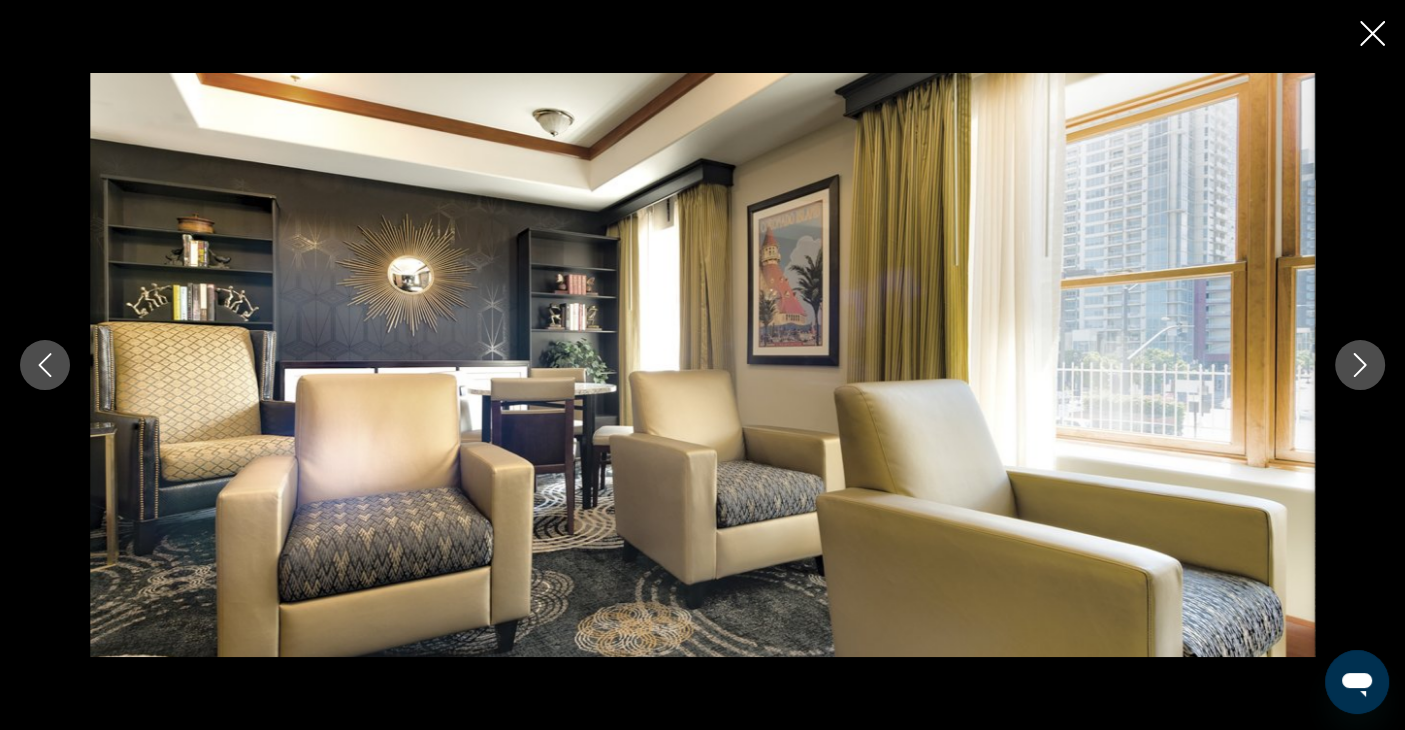 click 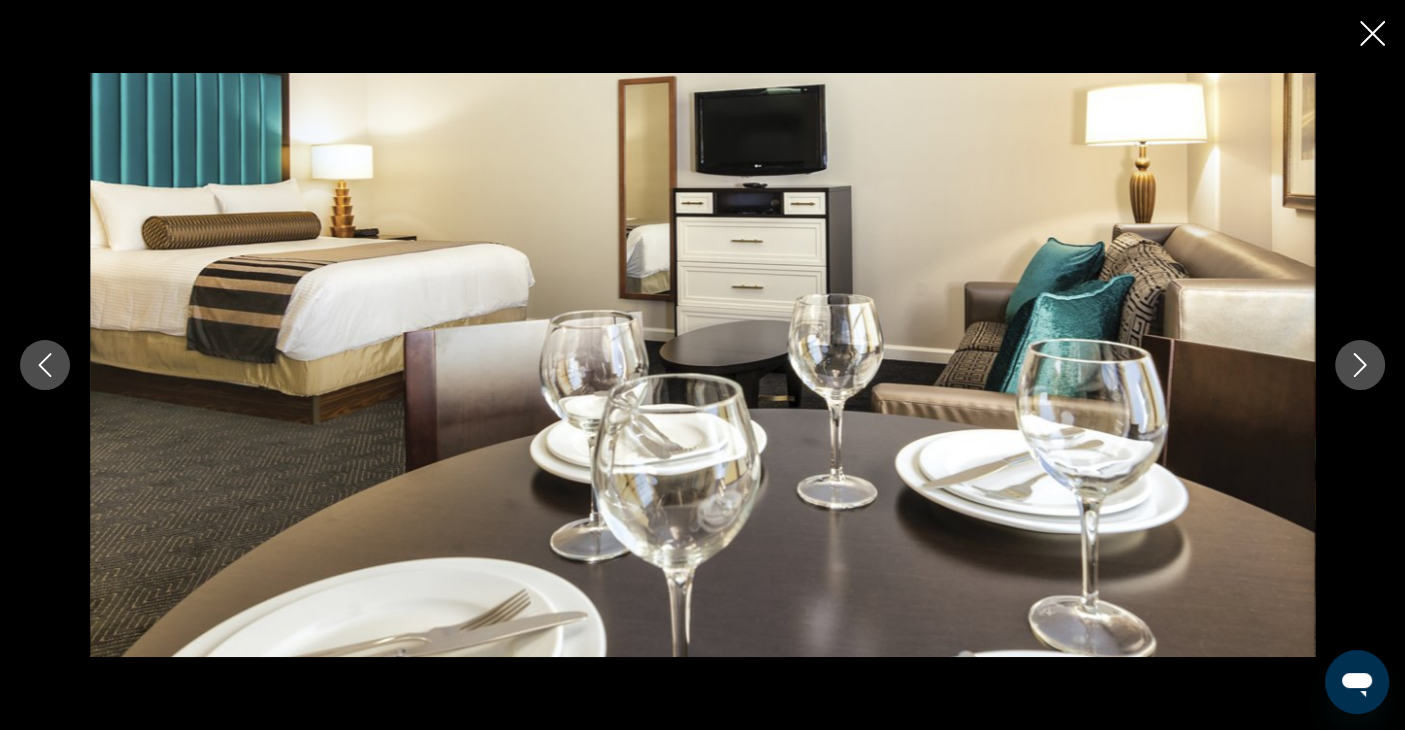click 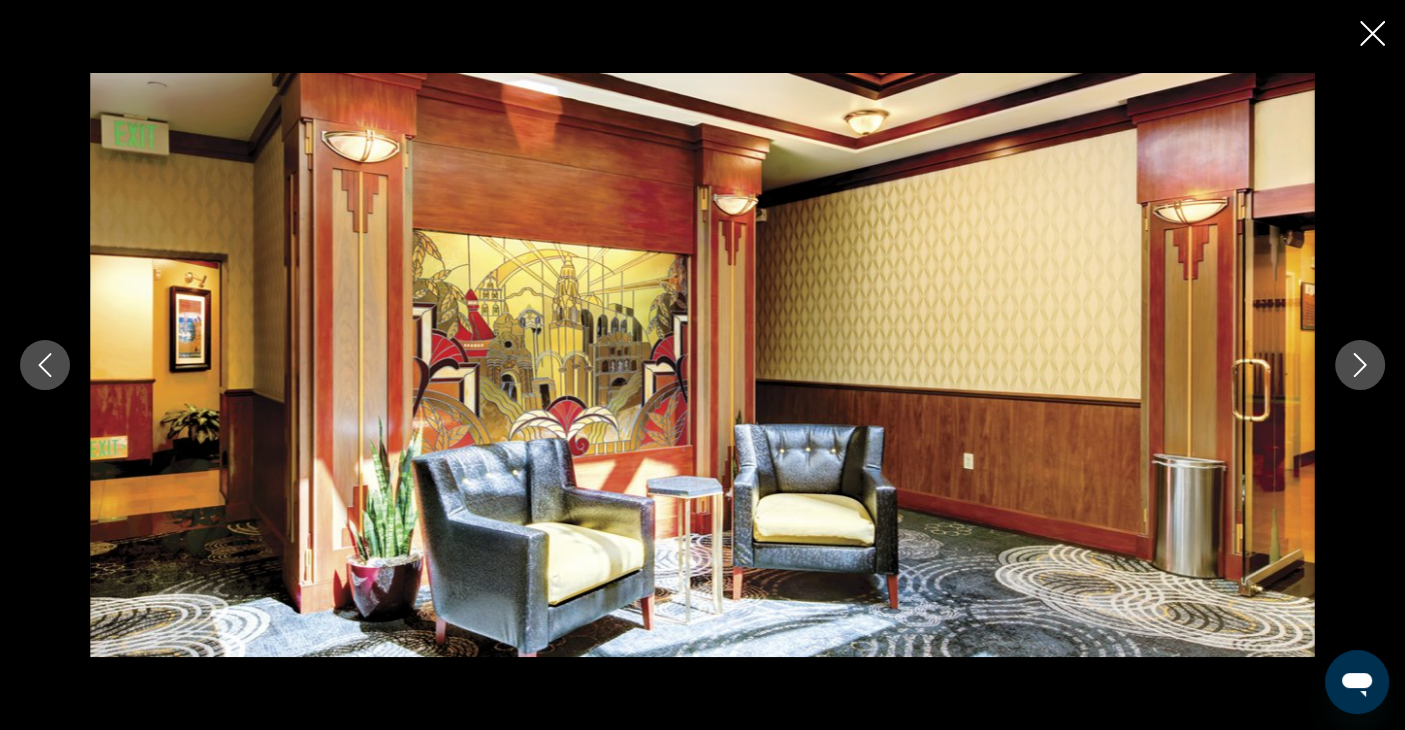 click 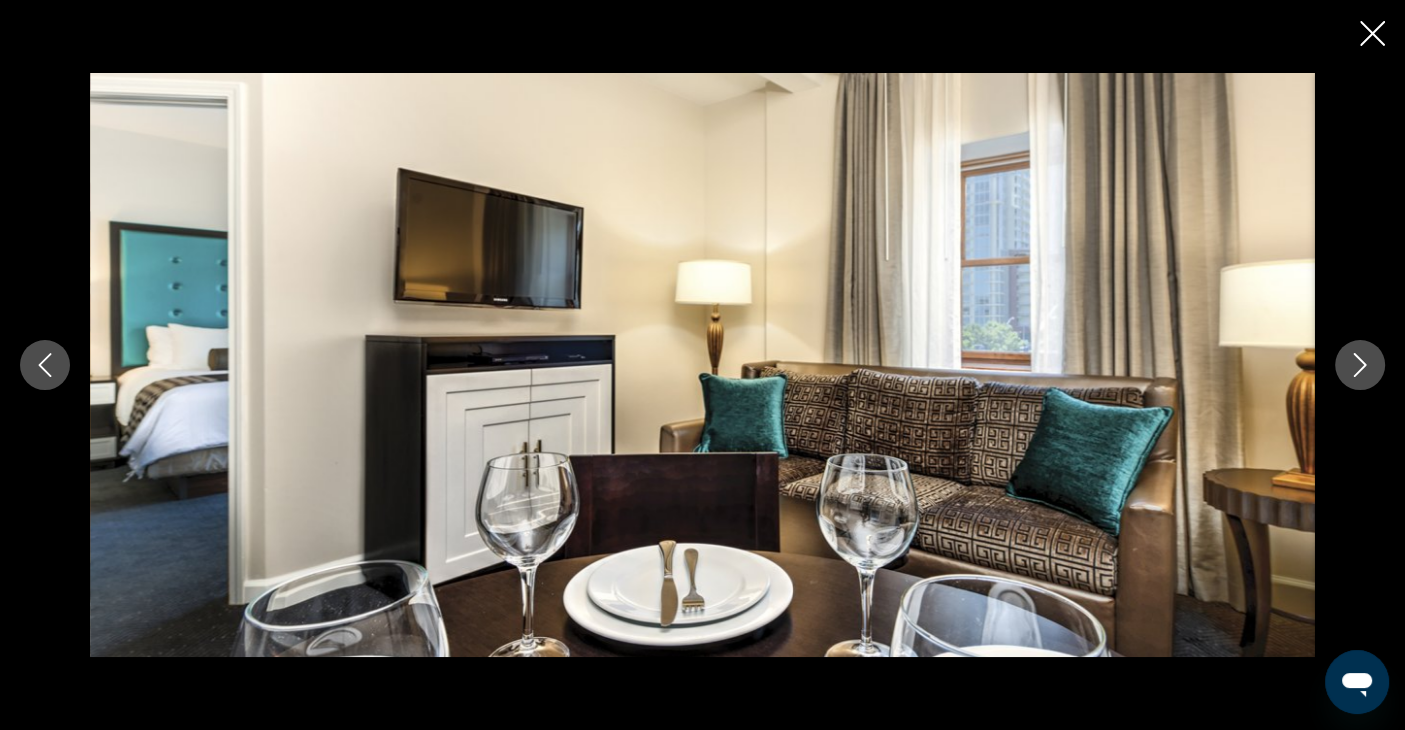 click 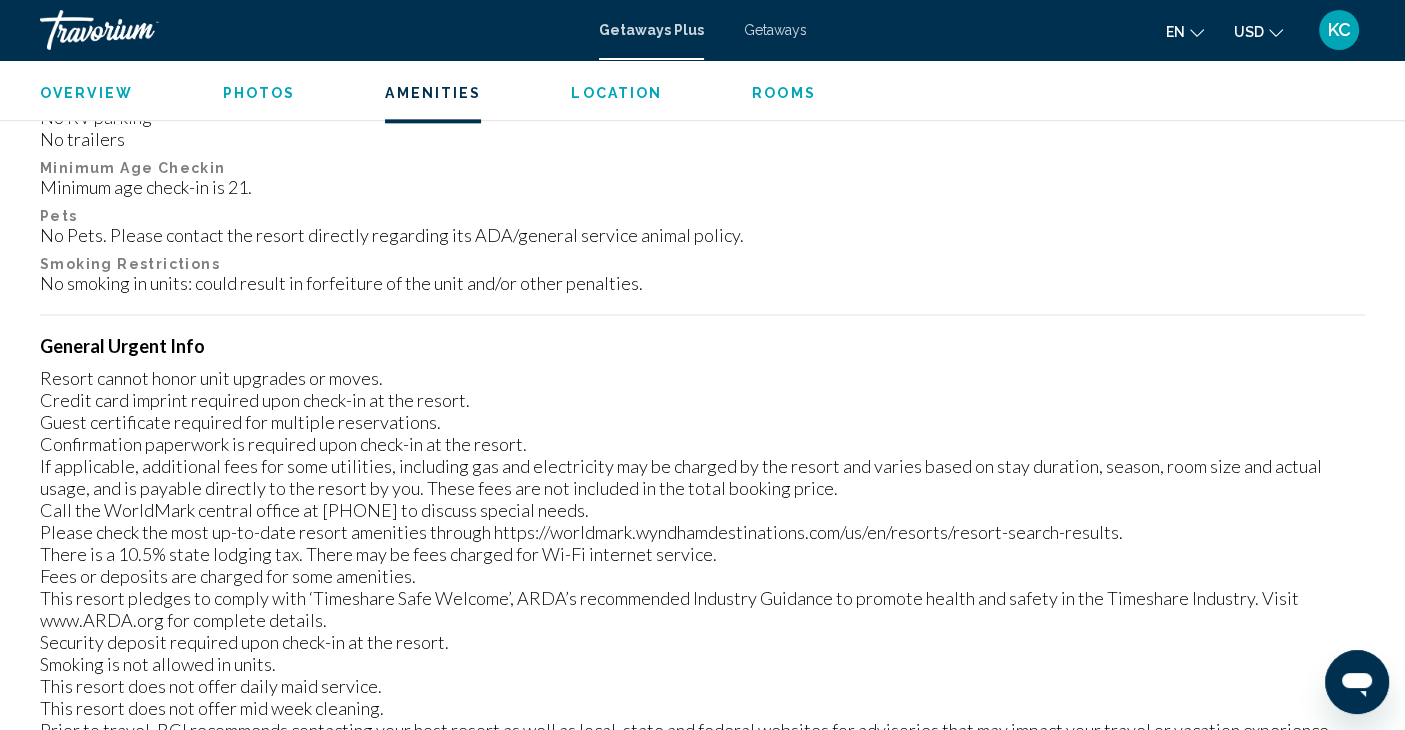 scroll, scrollTop: 2537, scrollLeft: 0, axis: vertical 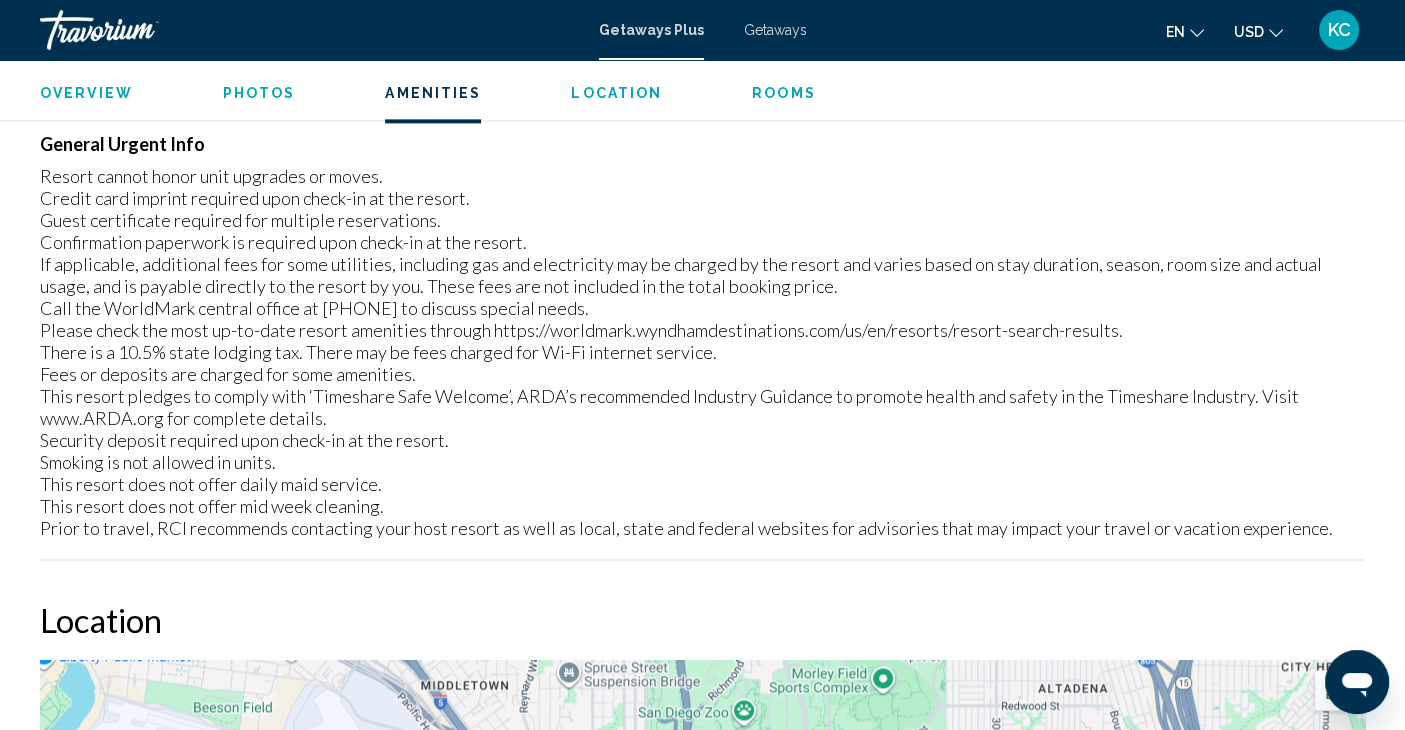 click on "Address 1110 A Street San Diego, [STATE], [COUNTRY]" at bounding box center [702, 164] 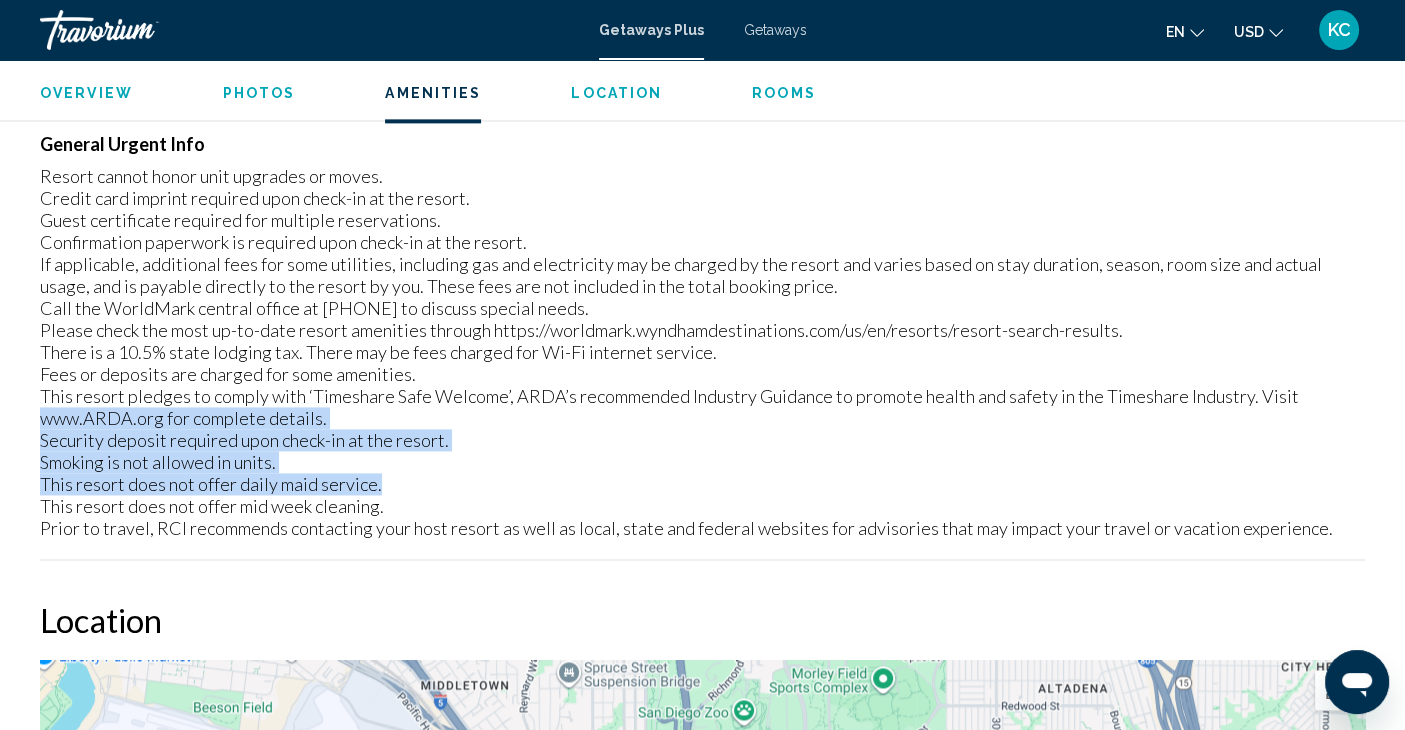 drag, startPoint x: 1386, startPoint y: 394, endPoint x: 1354, endPoint y: 491, distance: 102.14206 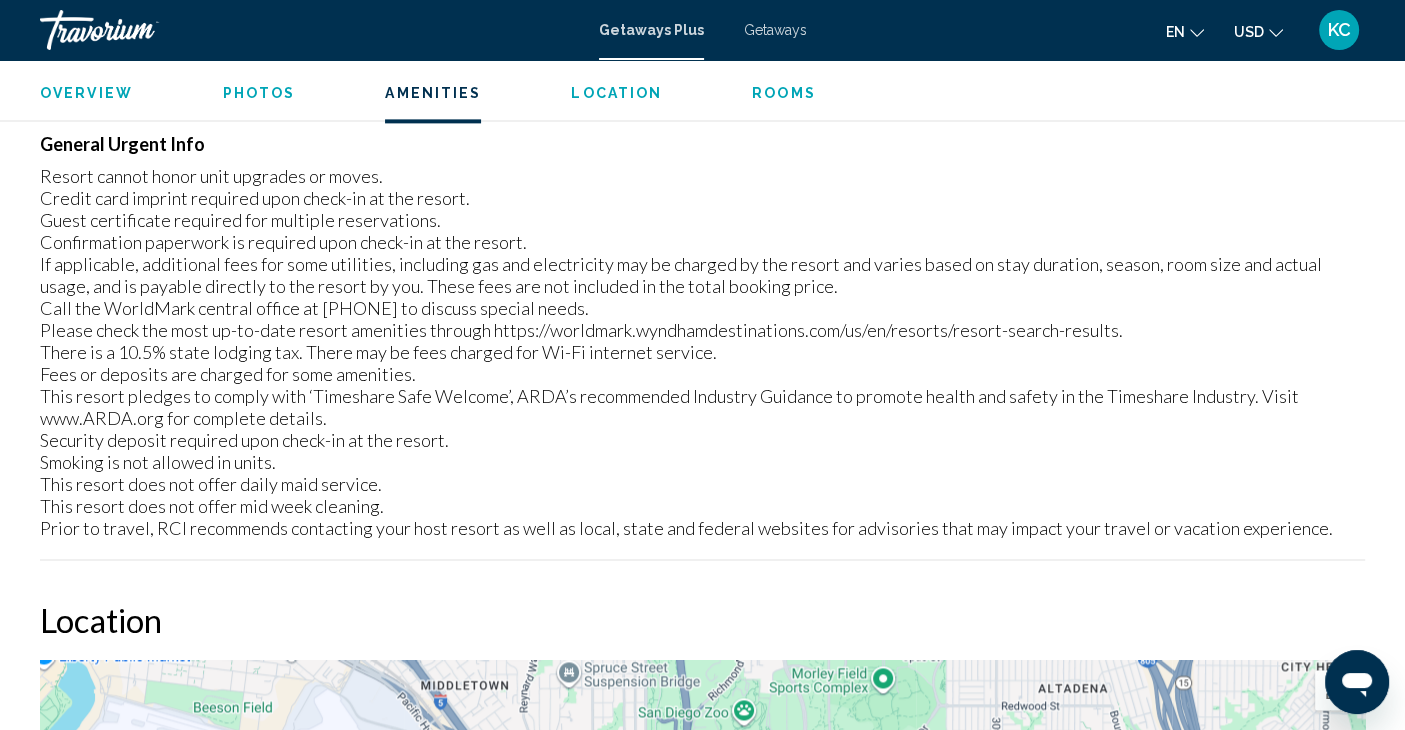 click on "Call the WorldMark central office at [PHONE] to discuss special needs." at bounding box center [702, 352] 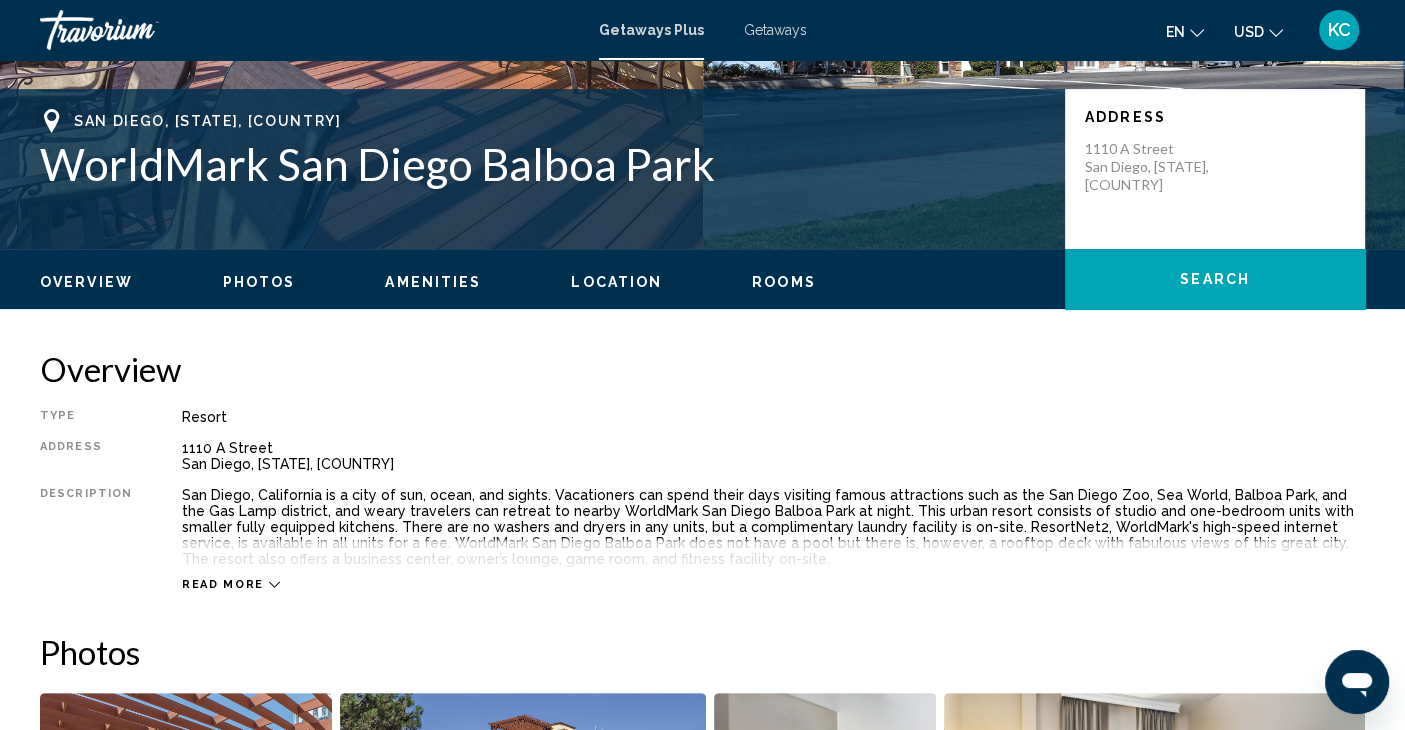 scroll, scrollTop: 490, scrollLeft: 0, axis: vertical 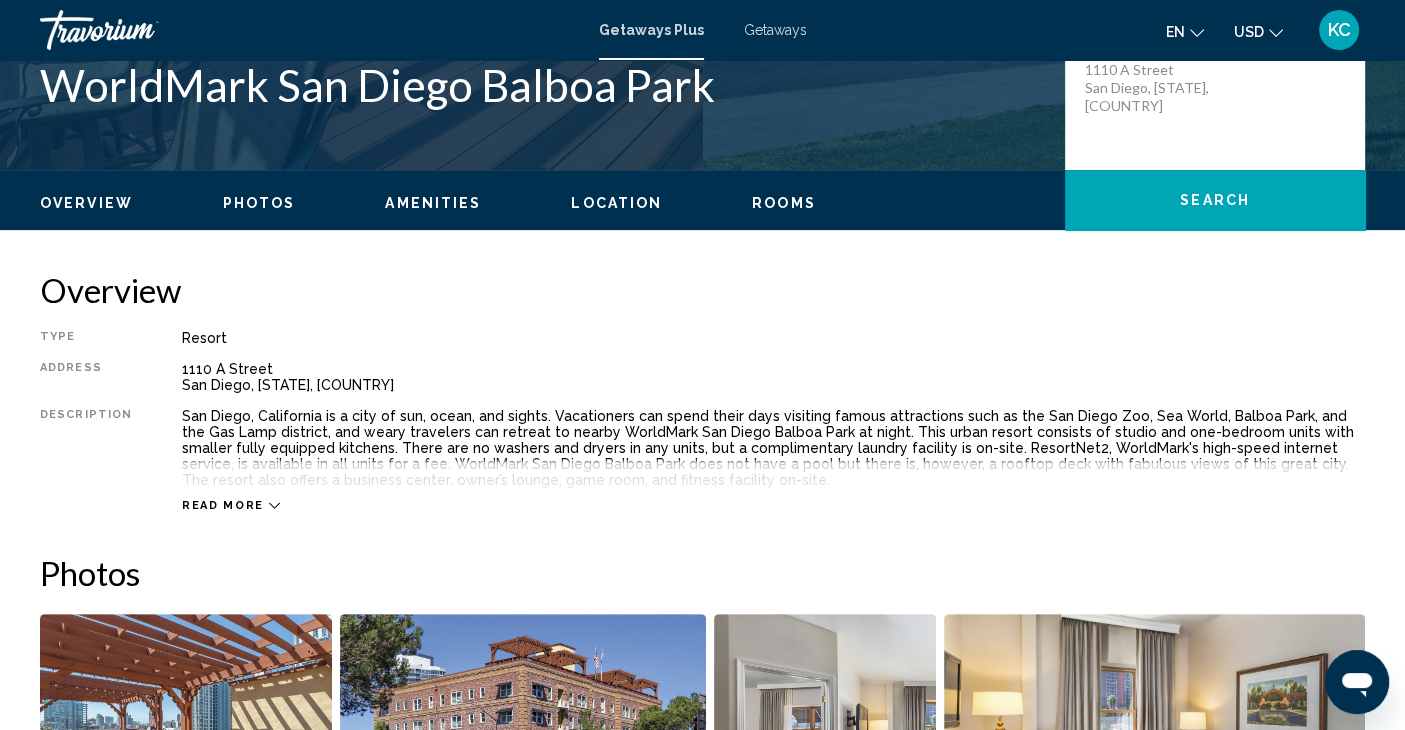 click on "Rooms" at bounding box center [784, 203] 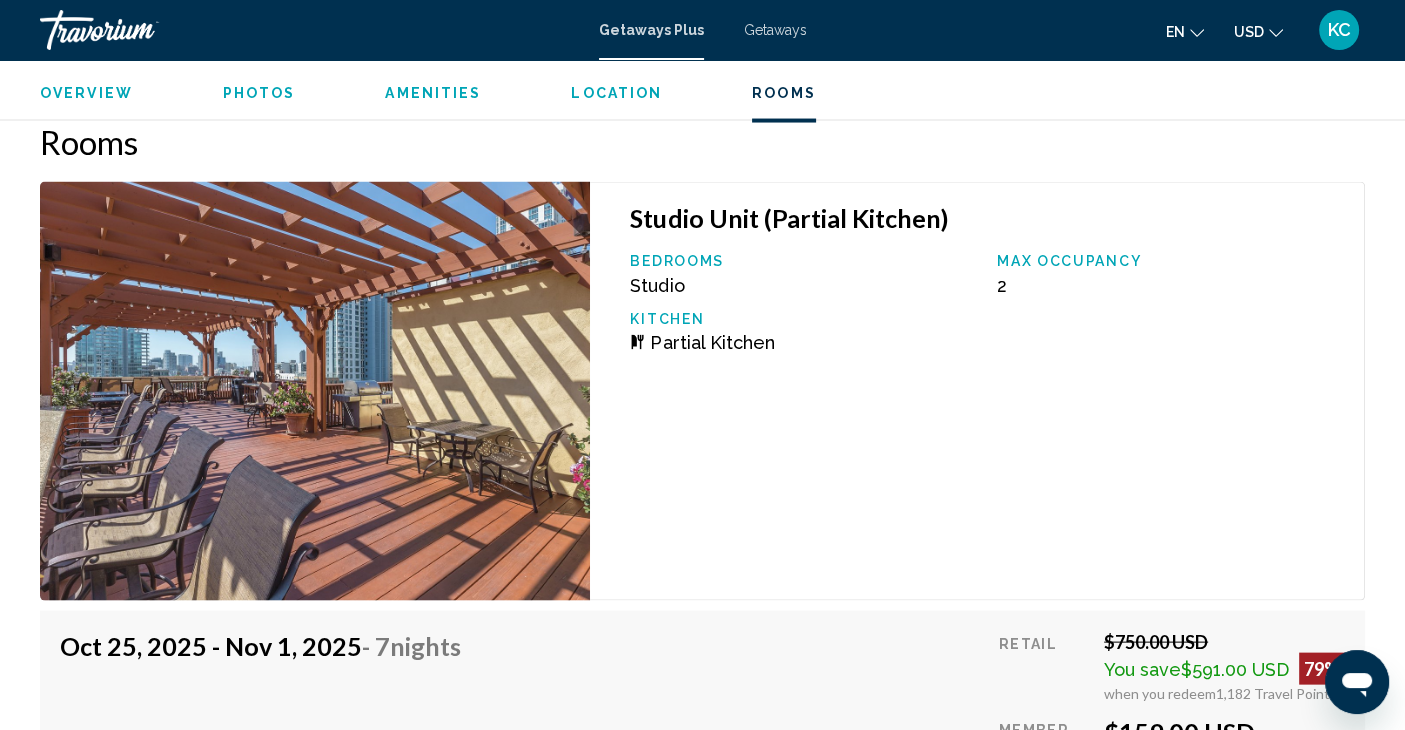scroll, scrollTop: 3716, scrollLeft: 0, axis: vertical 